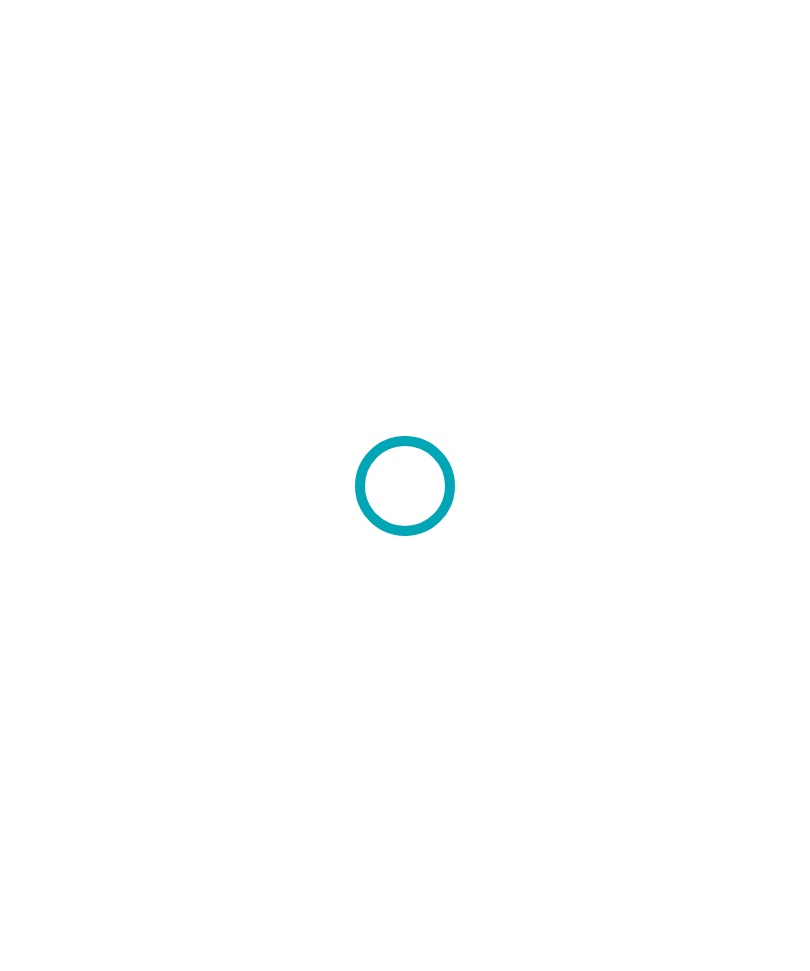 scroll, scrollTop: 0, scrollLeft: 0, axis: both 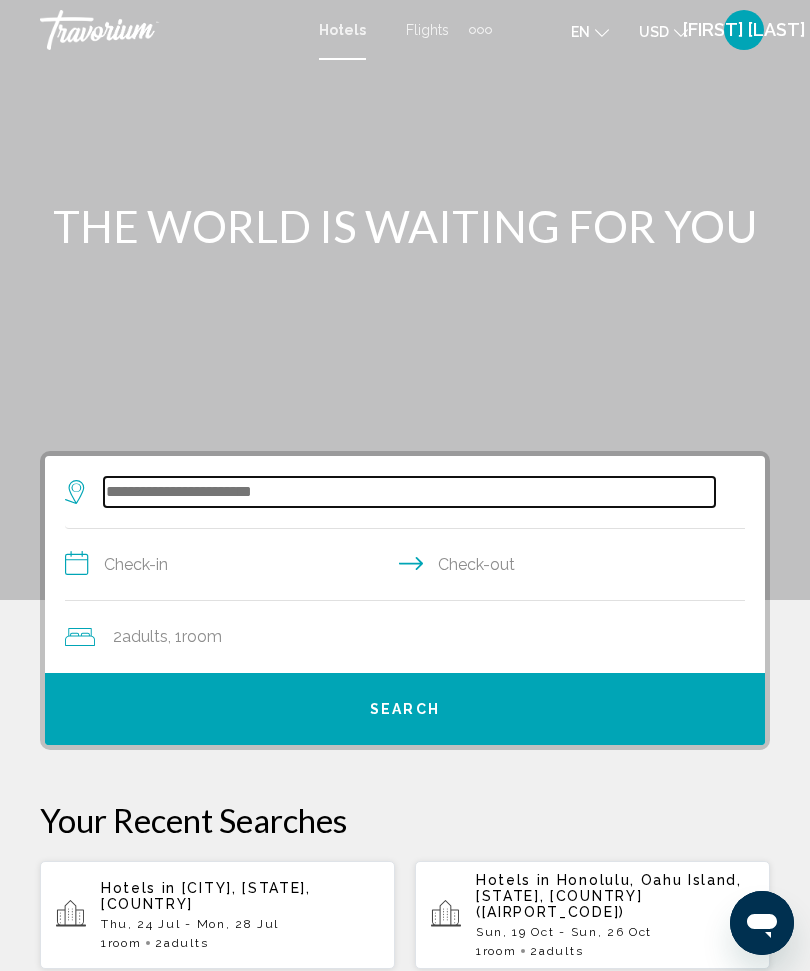 click at bounding box center [409, 492] 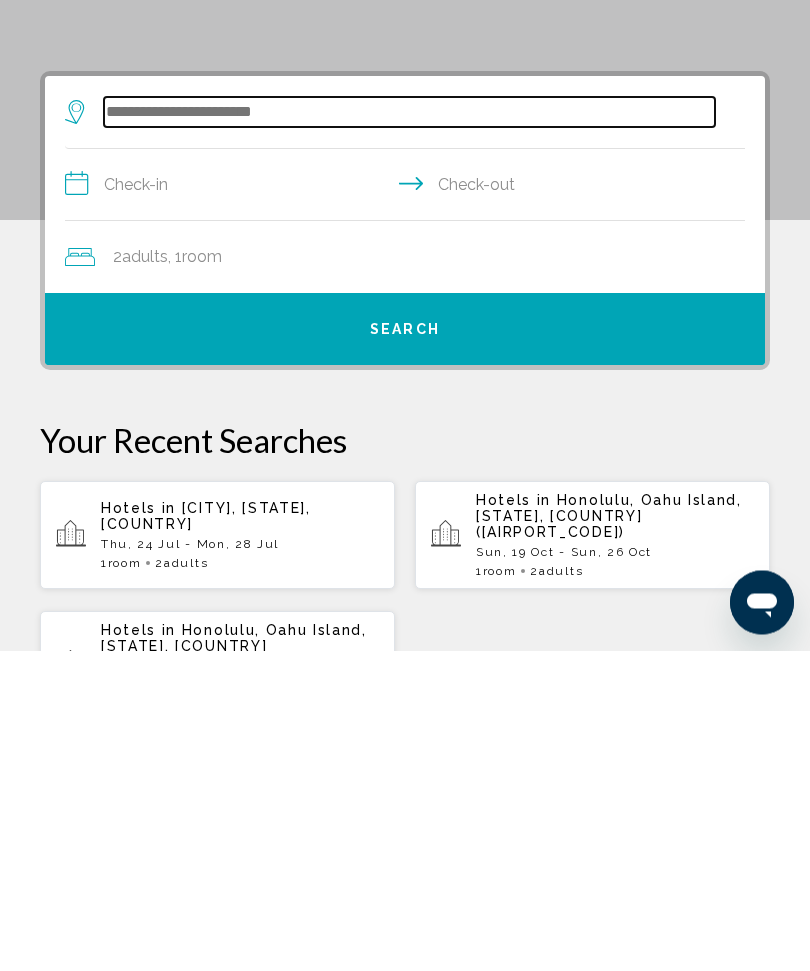 scroll, scrollTop: 65, scrollLeft: 0, axis: vertical 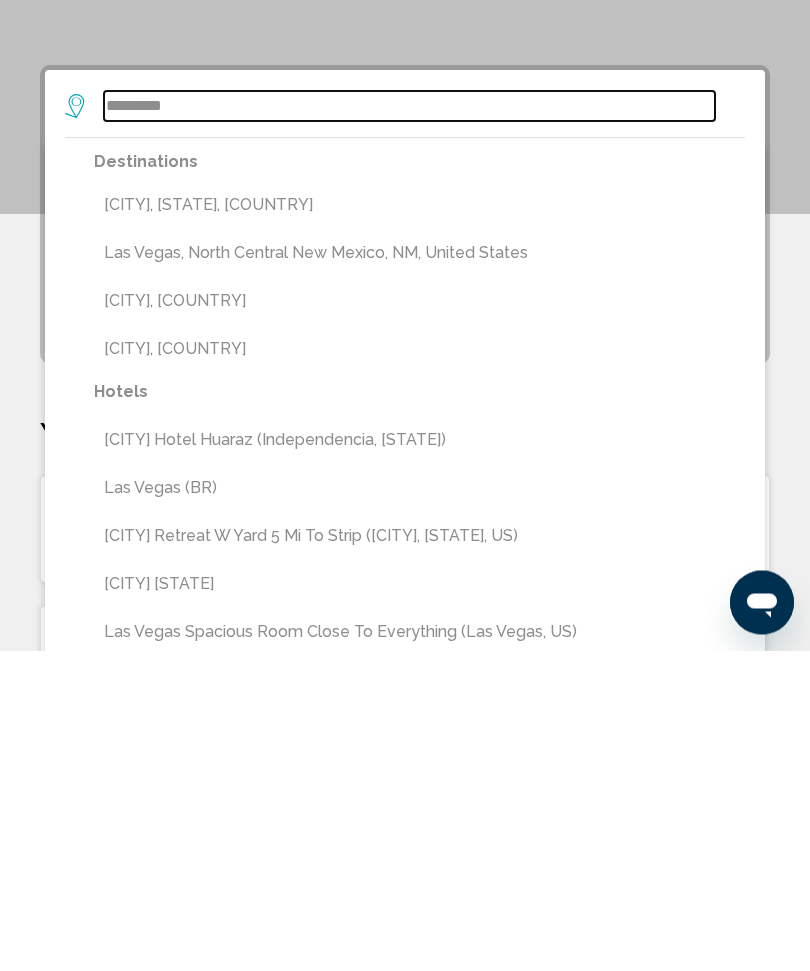 type on "*********" 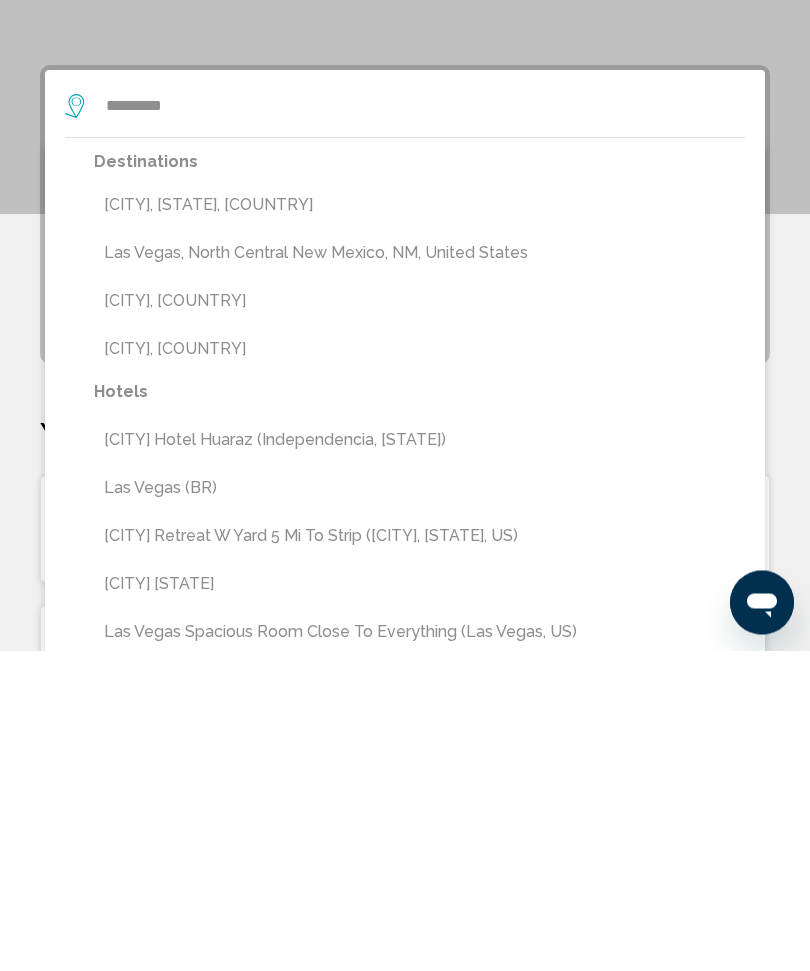 click at bounding box center [405, 235] 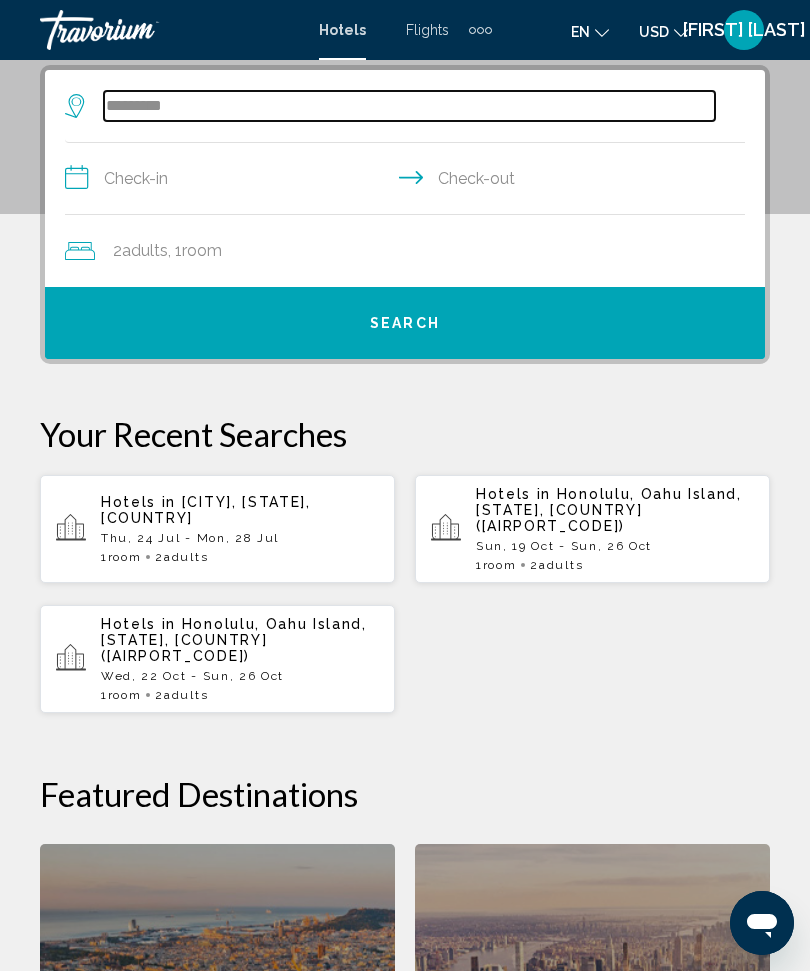 click on "*********" at bounding box center (409, 106) 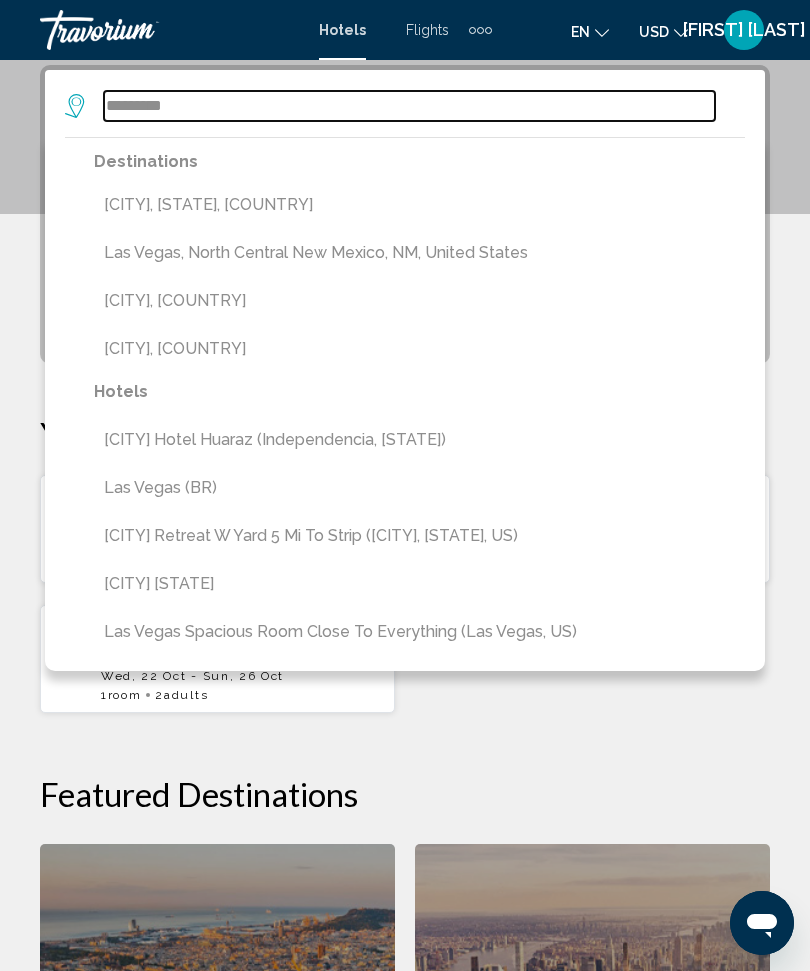 scroll, scrollTop: 385, scrollLeft: 0, axis: vertical 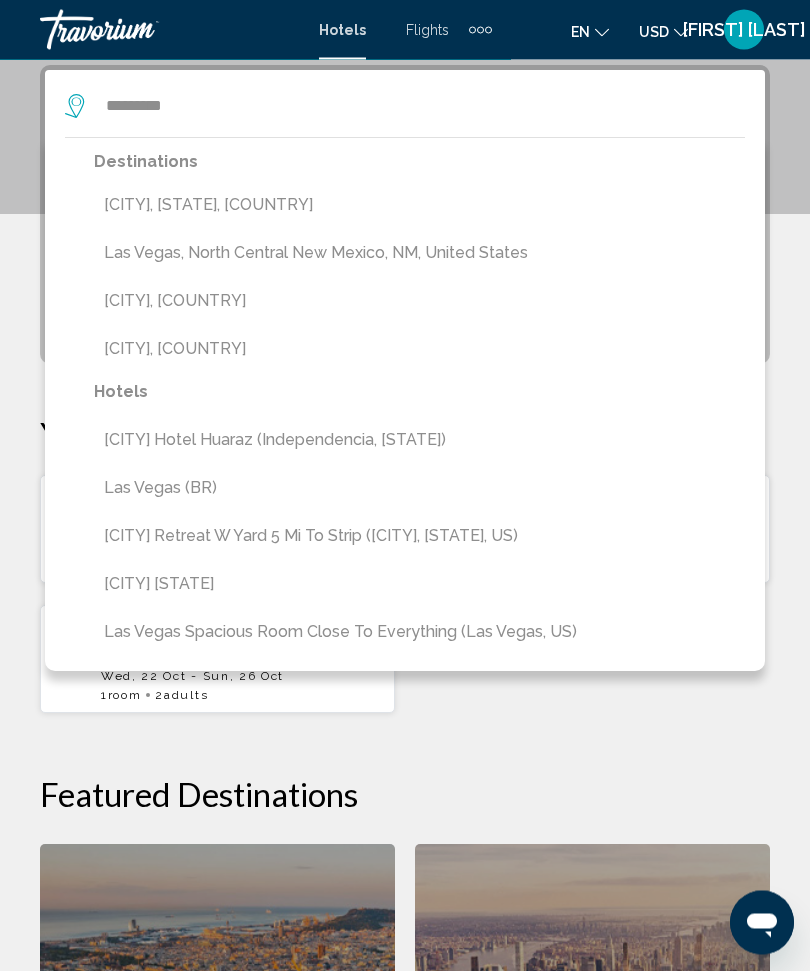 click on "[CITY], [STATE], [COUNTRY]" at bounding box center [419, 206] 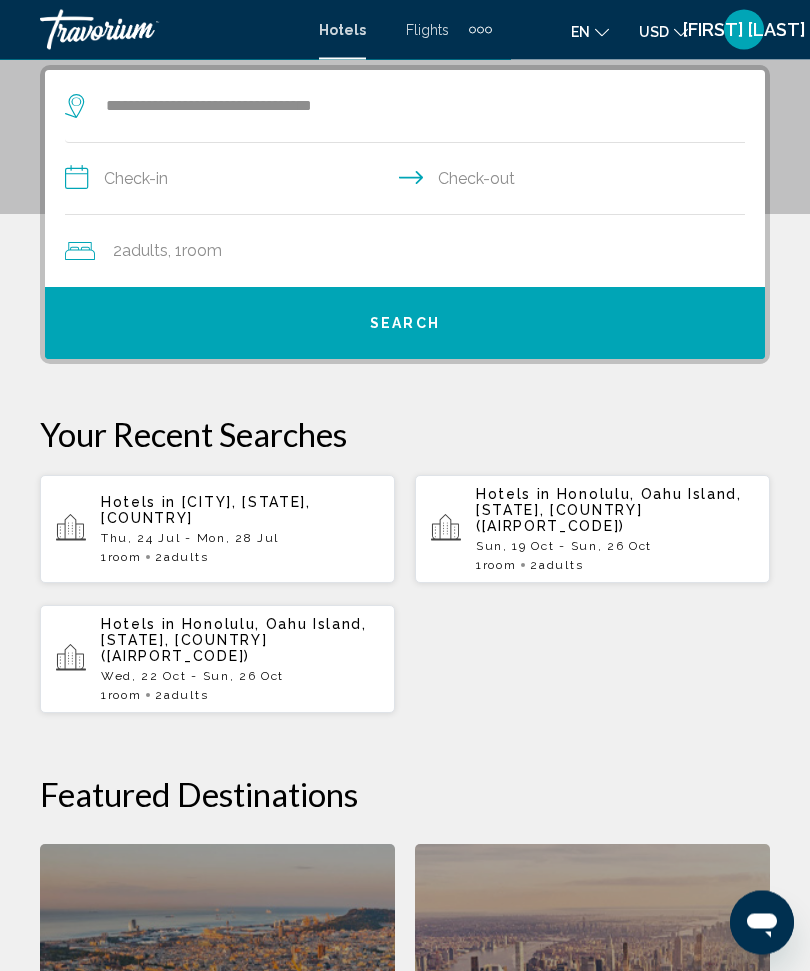 click on "**********" at bounding box center [409, 182] 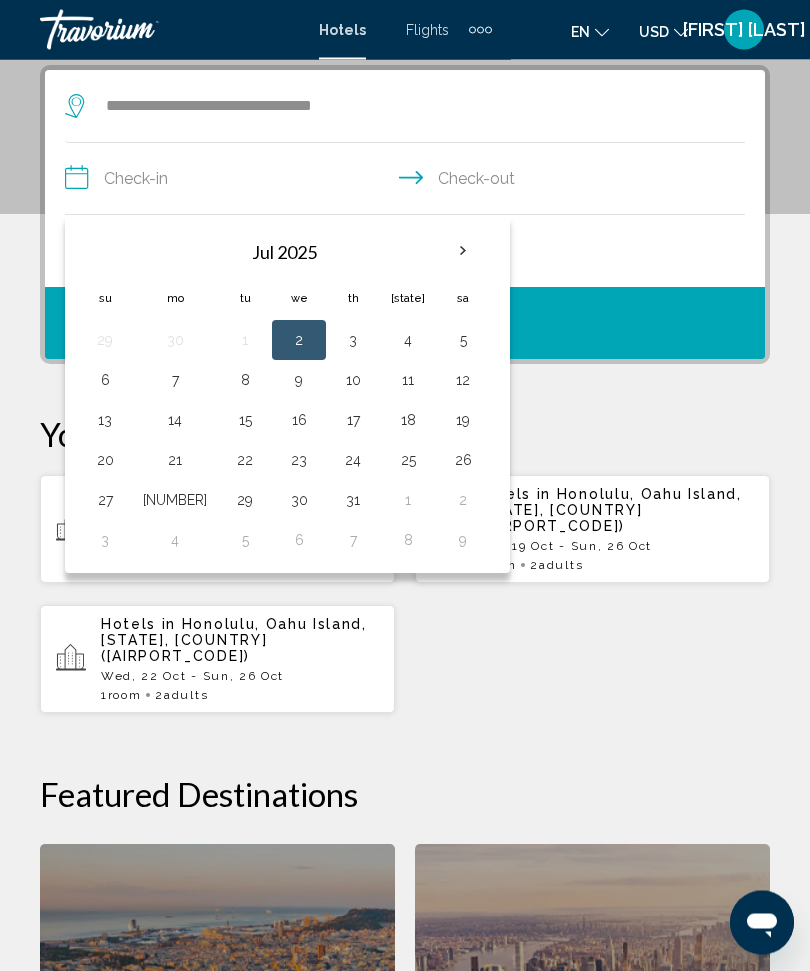 scroll, scrollTop: 386, scrollLeft: 0, axis: vertical 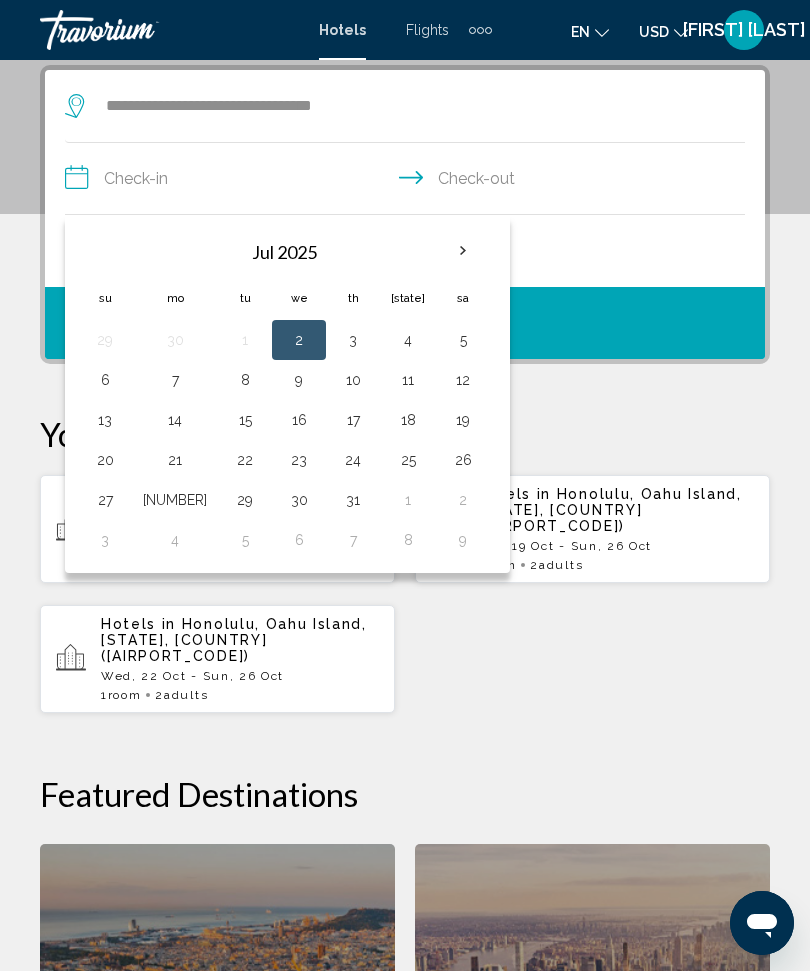 click on "24" at bounding box center [353, 460] 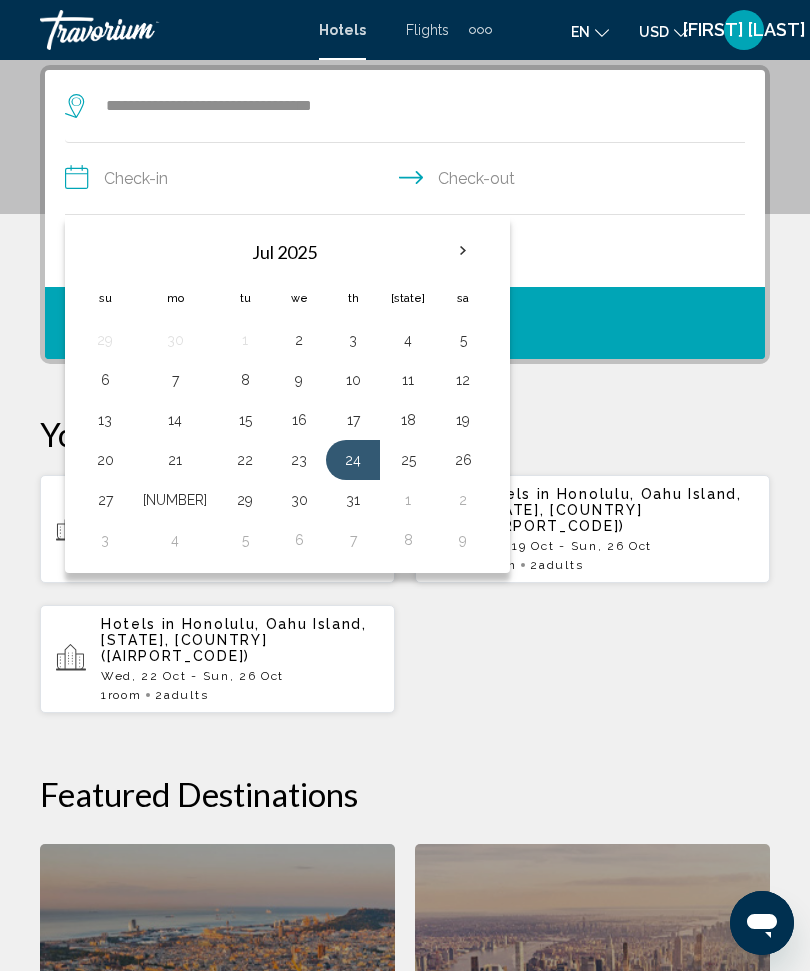 click on "[NUMBER]" at bounding box center [175, 500] 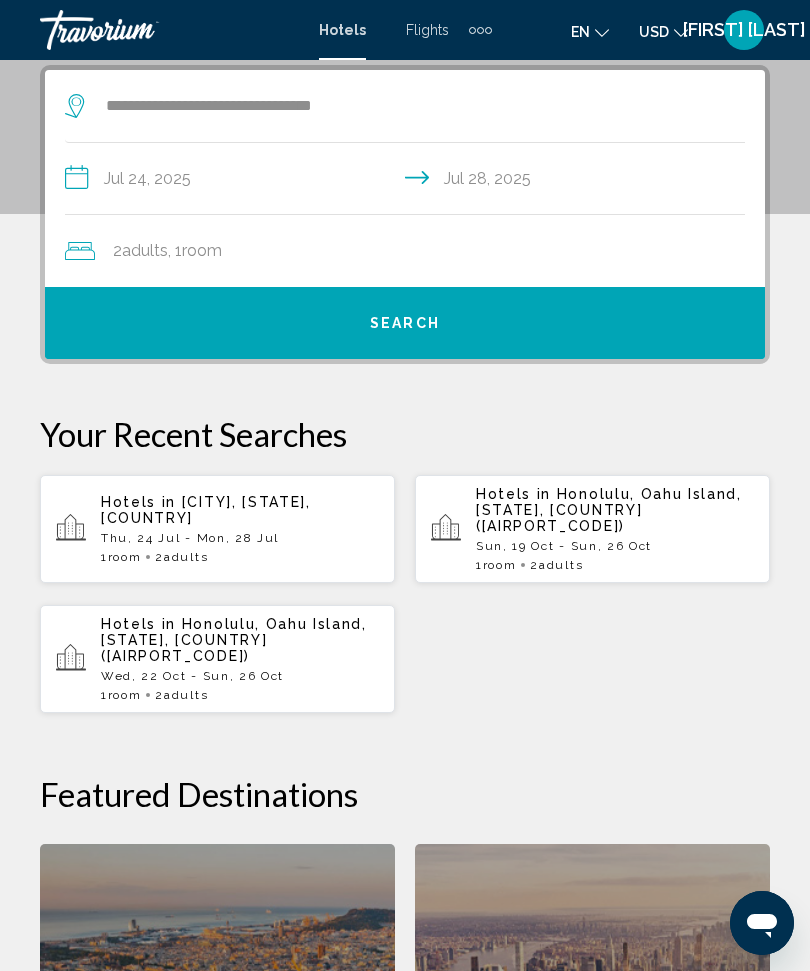 click on "2 Adult Adults , 1 Room rooms" at bounding box center [415, 251] 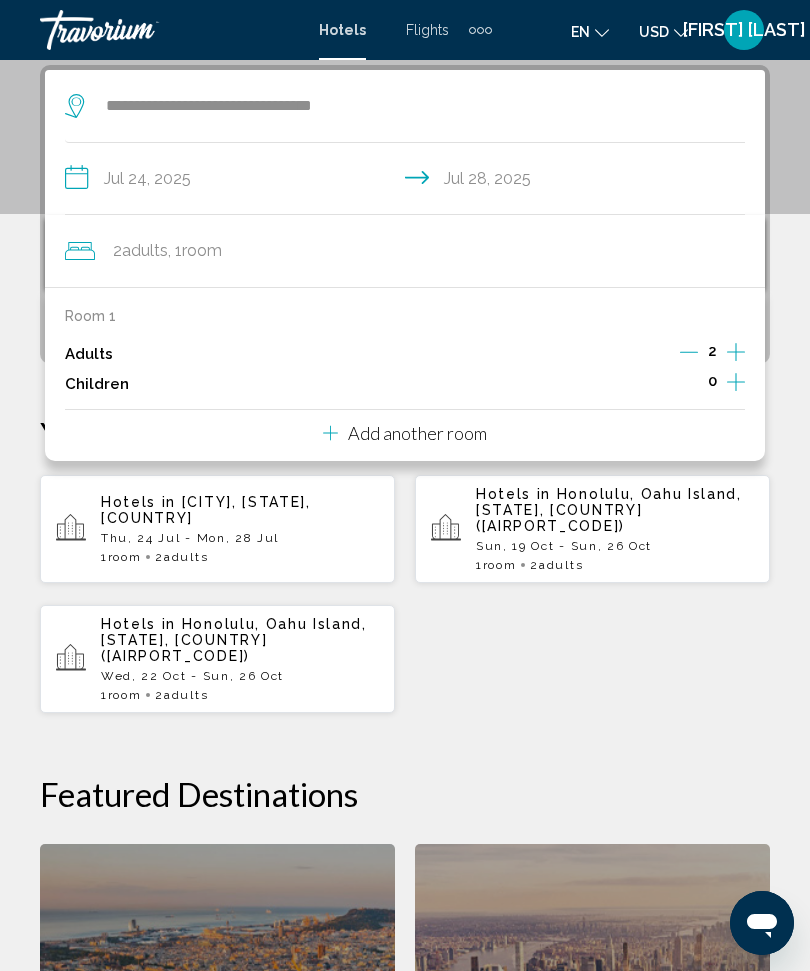 click at bounding box center [736, 352] 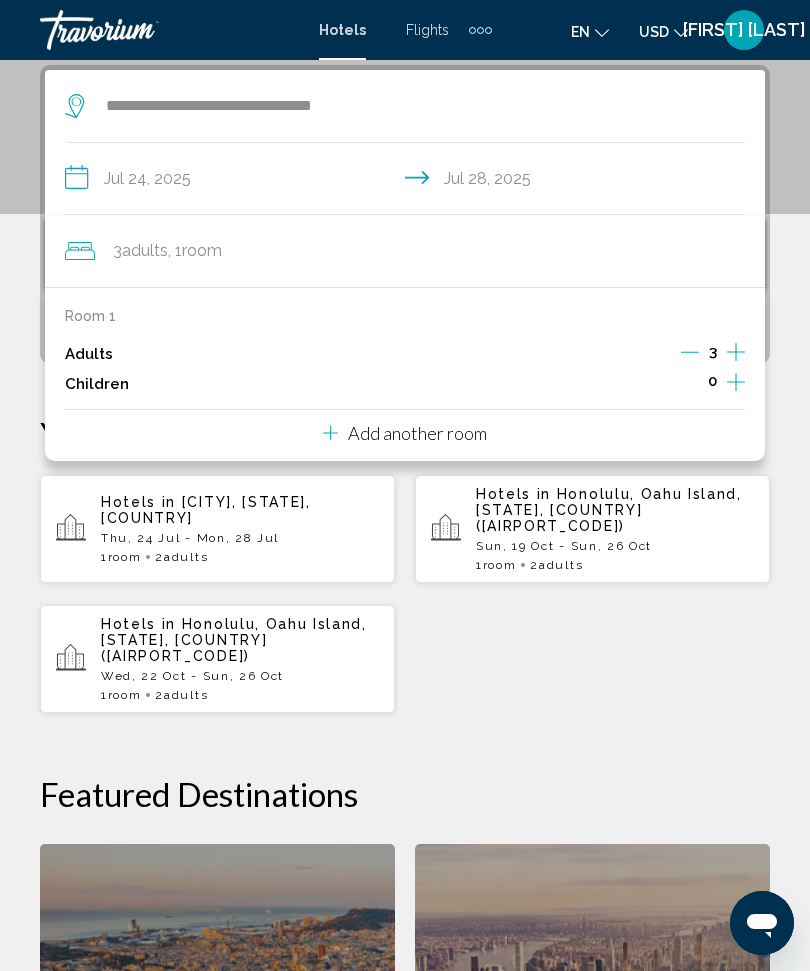 click on "Hotels in    [CITY], [STATE], [COUNTRY] ([AIRPORT_CODE])  Thu, 24 Jul - Mon, 28 Jul  1  Room rooms 2  Adult Adults
Hotels in    Honolulu, Oahu Island, [STATE], [COUNTRY] ([AIRPORT_CODE])  Sun, 19 Oct - Sun, 26 Oct  1  Room rooms 2  Adult Adults" at bounding box center (405, 594) 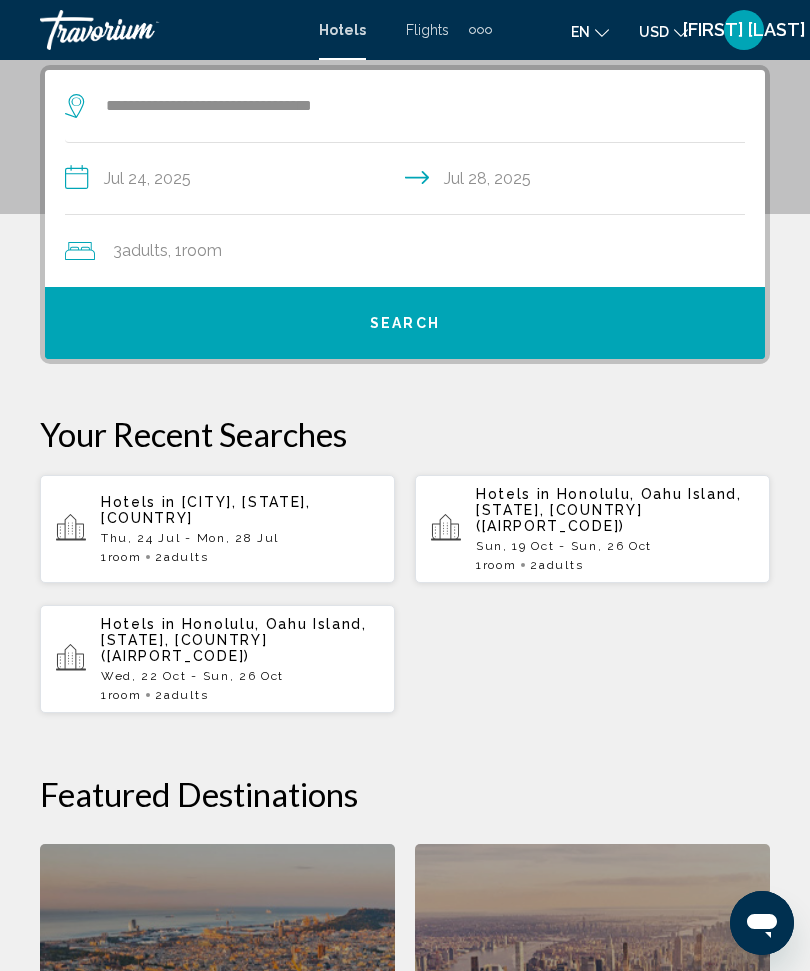 click on "Search" at bounding box center (405, 323) 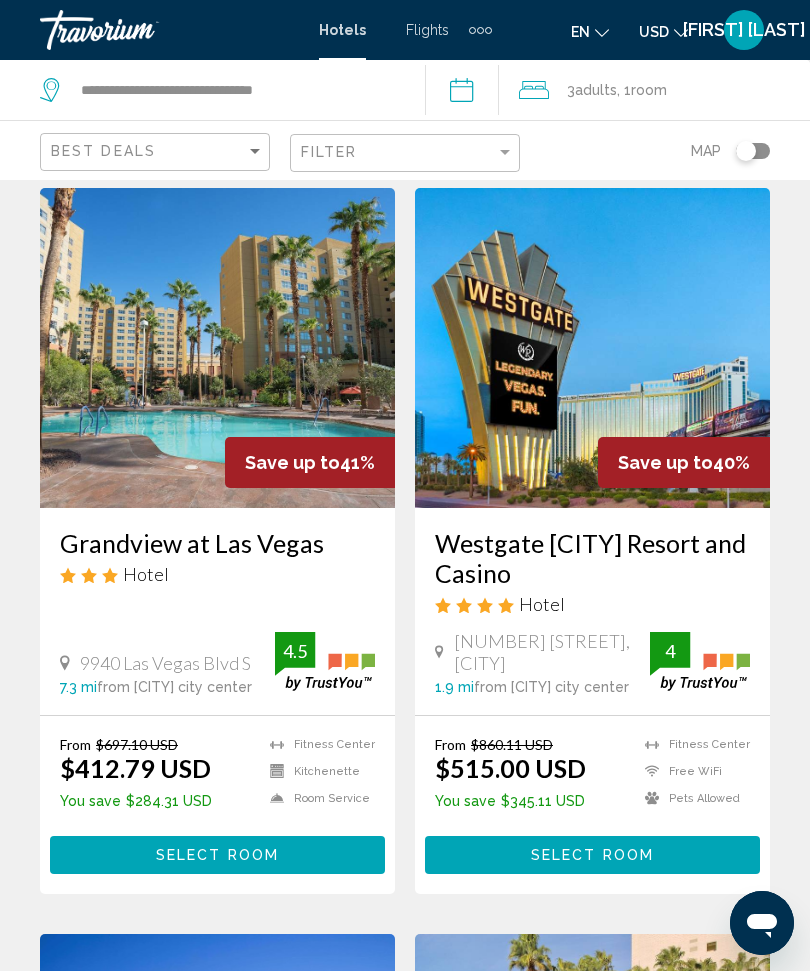 scroll, scrollTop: 859, scrollLeft: 0, axis: vertical 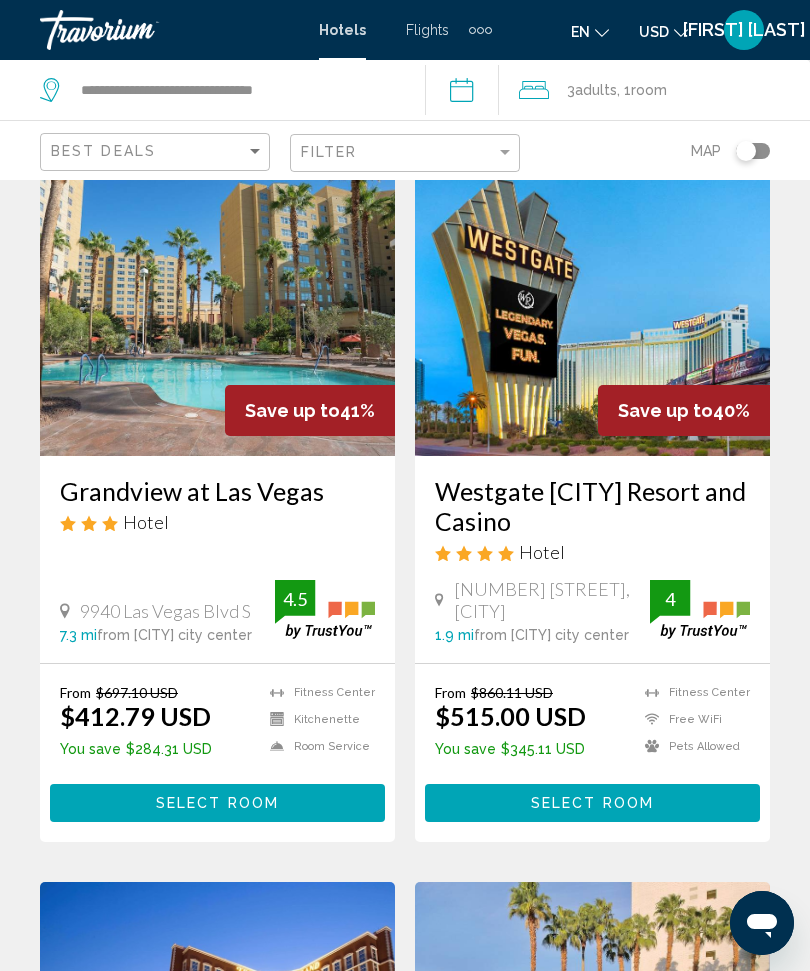 click at bounding box center [592, 296] 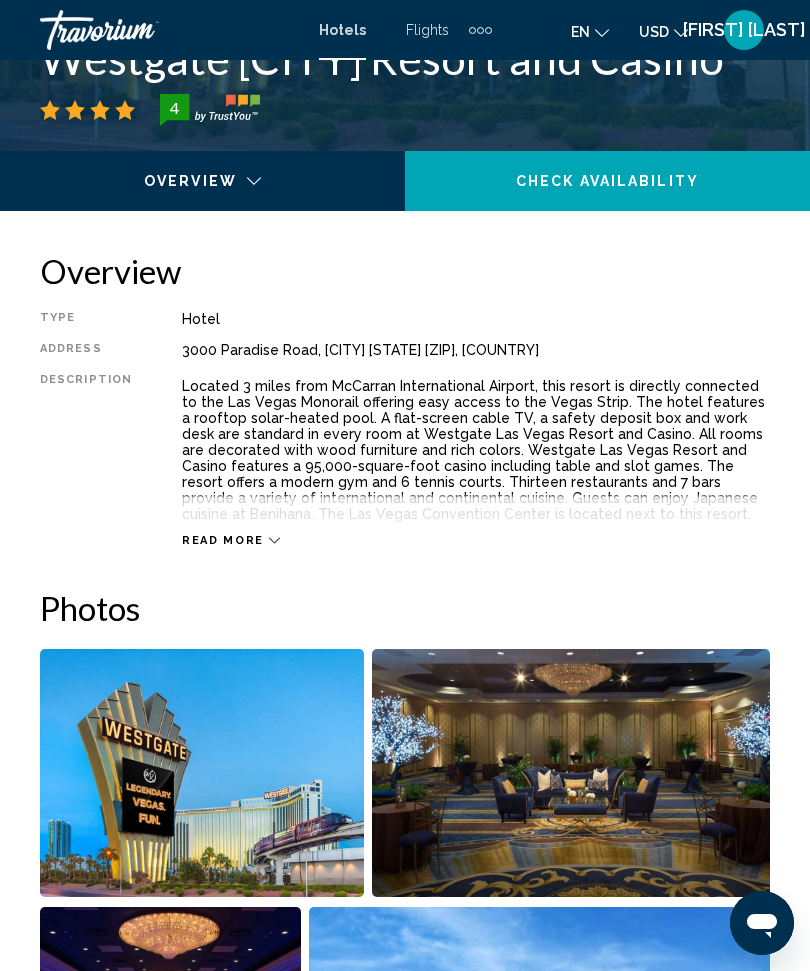 scroll, scrollTop: 0, scrollLeft: 0, axis: both 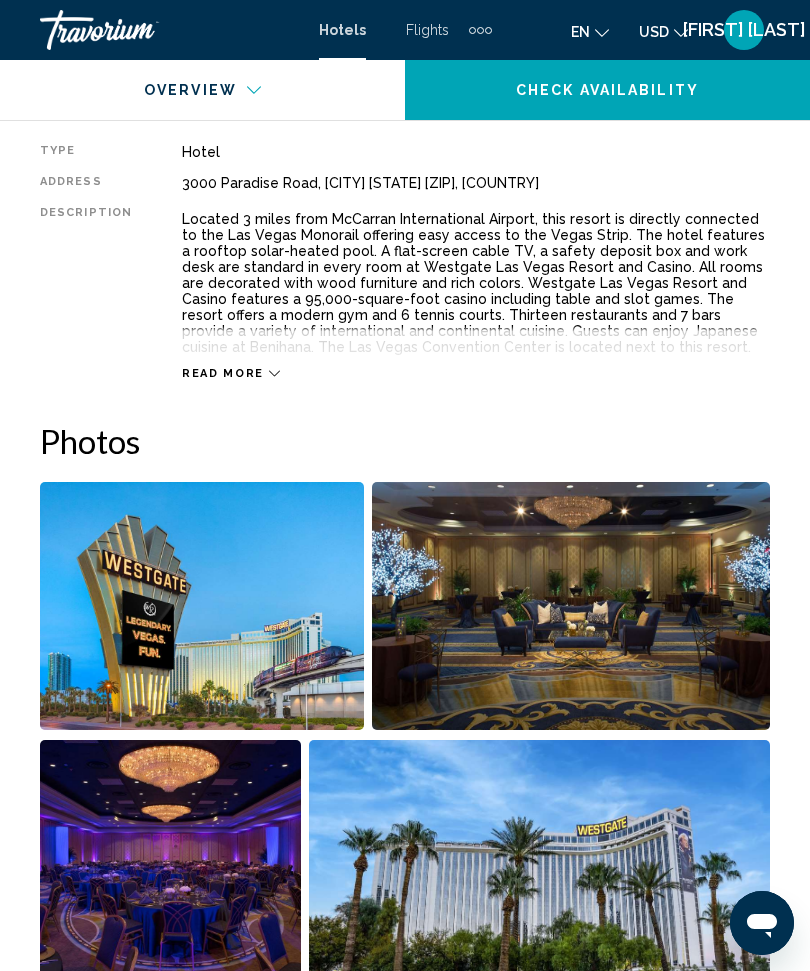 click on "Check Availability" at bounding box center (607, 91) 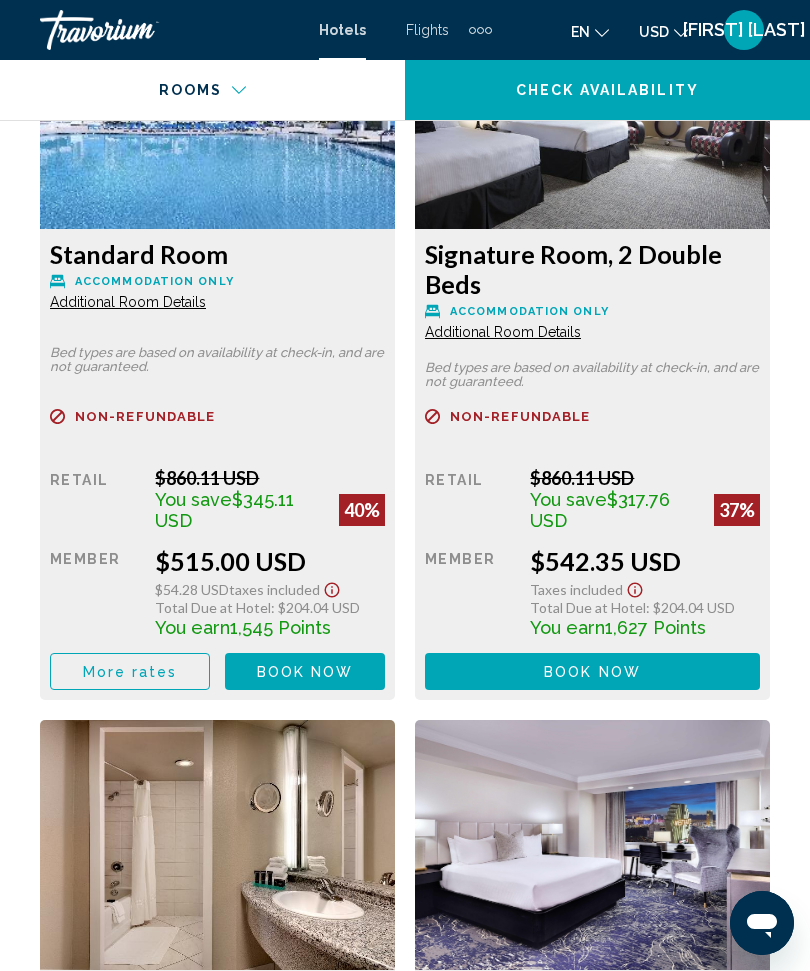 scroll, scrollTop: 3755, scrollLeft: 0, axis: vertical 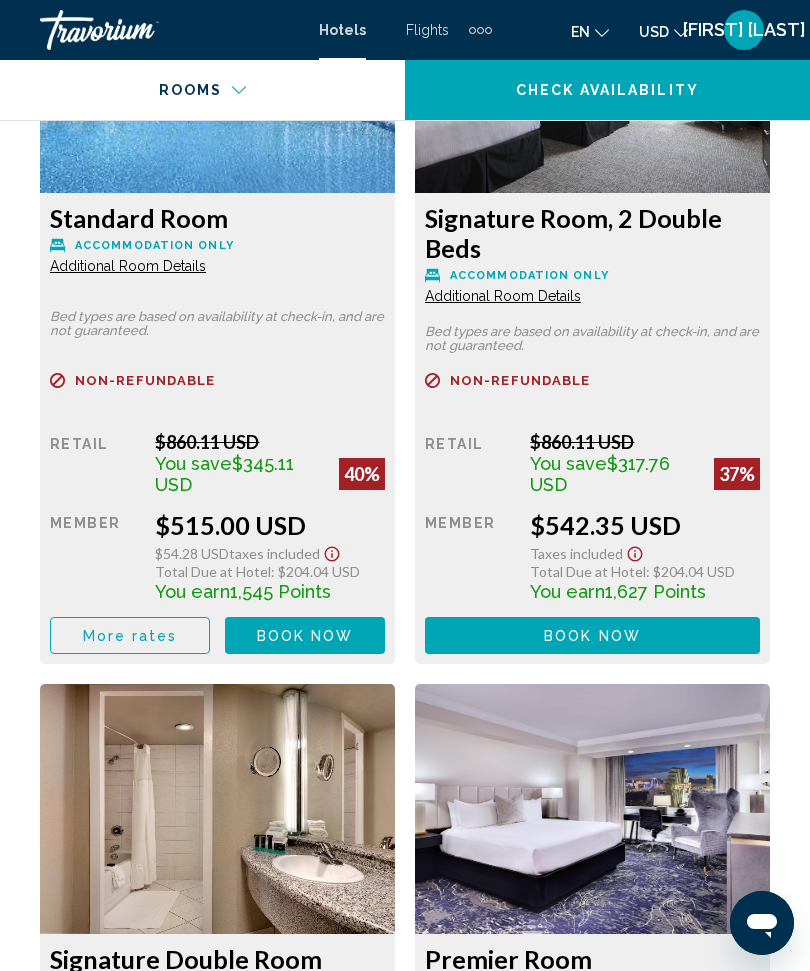 click on "Book now No longer available" at bounding box center (305, 635) 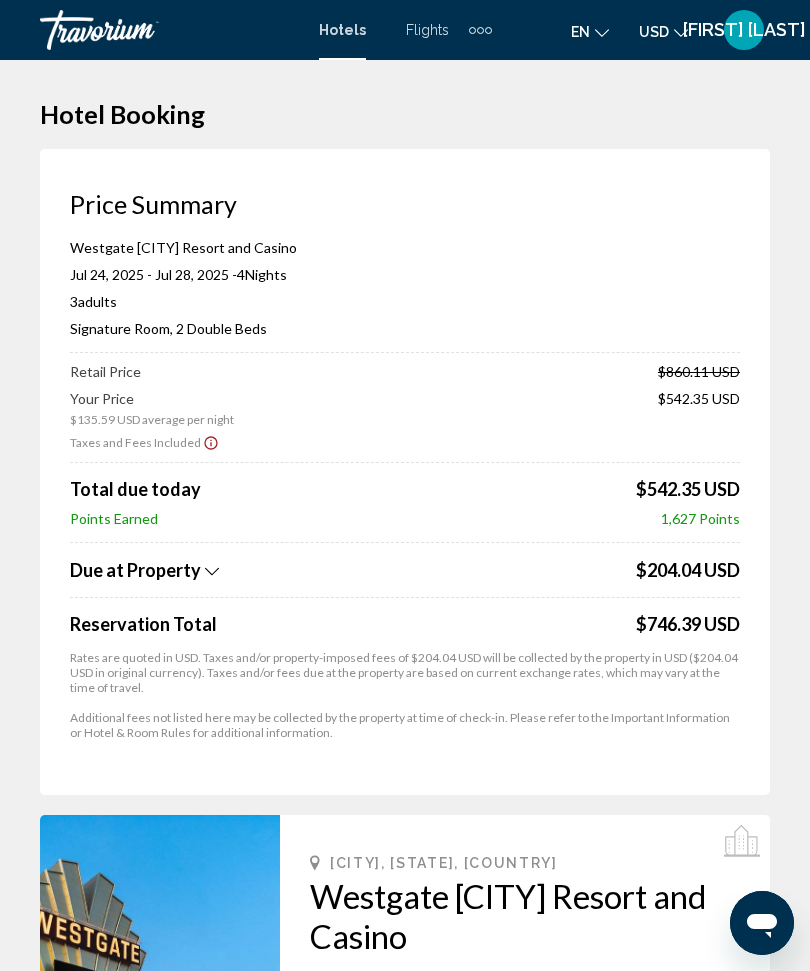 scroll, scrollTop: 0, scrollLeft: 0, axis: both 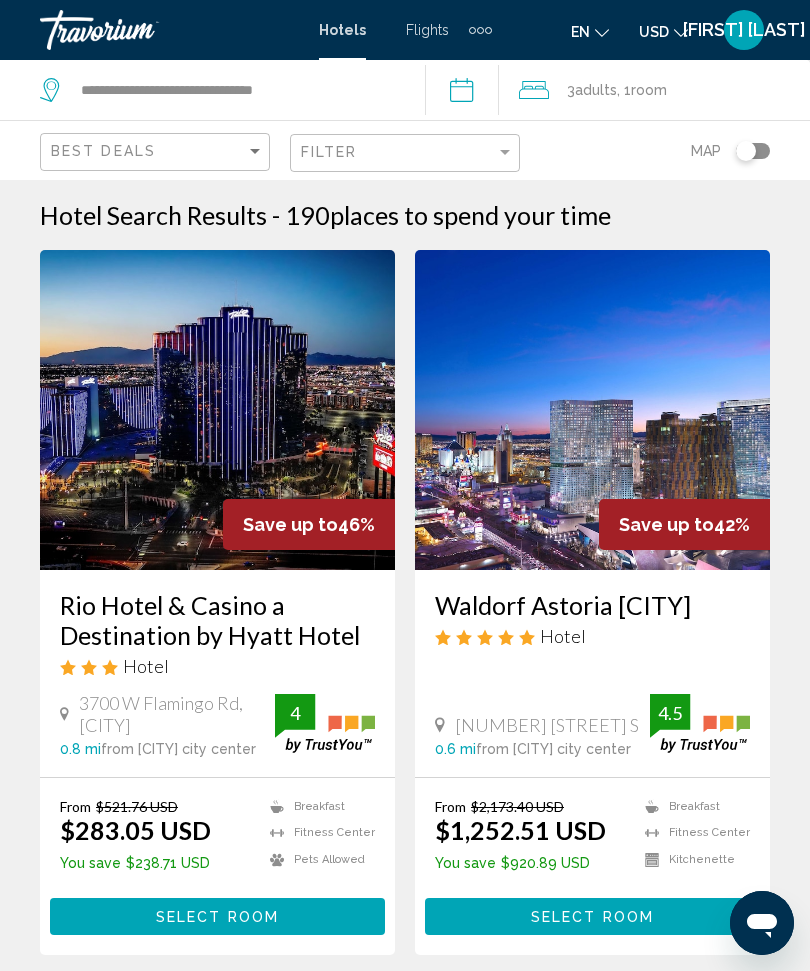 click on "Adults" at bounding box center [596, 90] 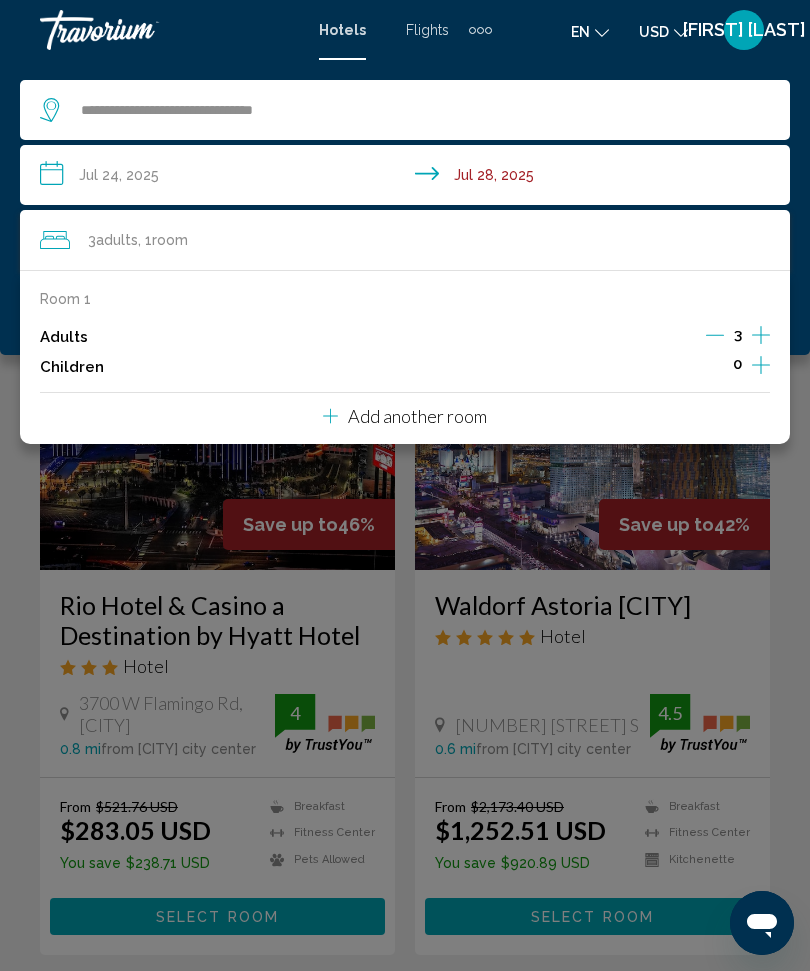 click at bounding box center (715, 335) 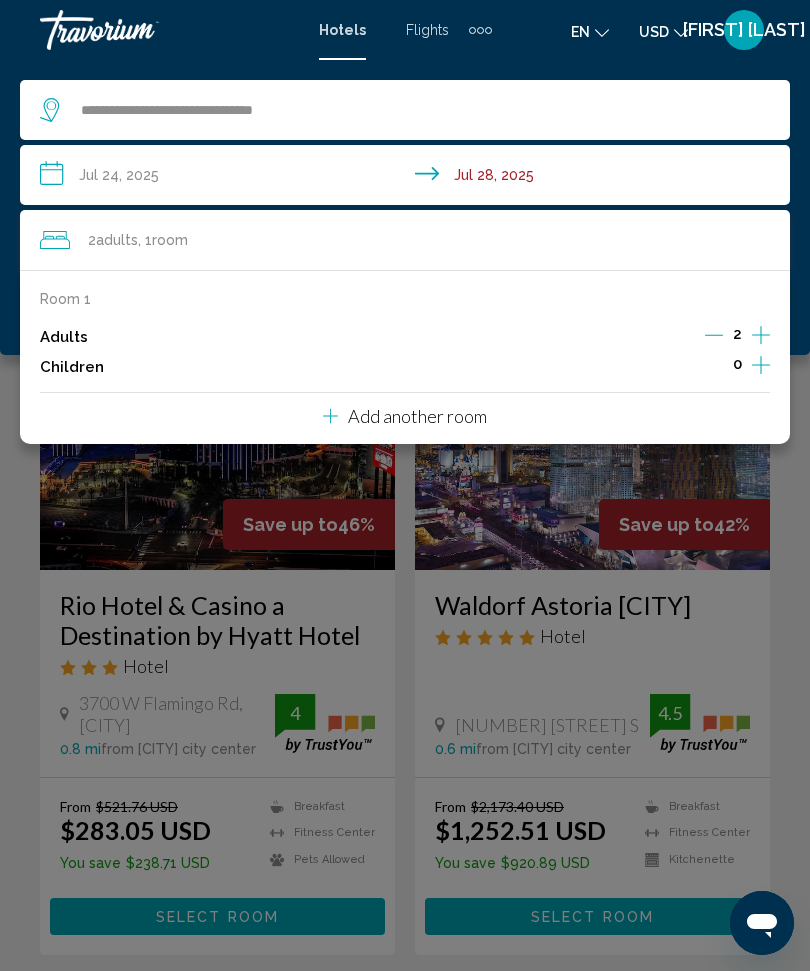 click at bounding box center [405, 485] 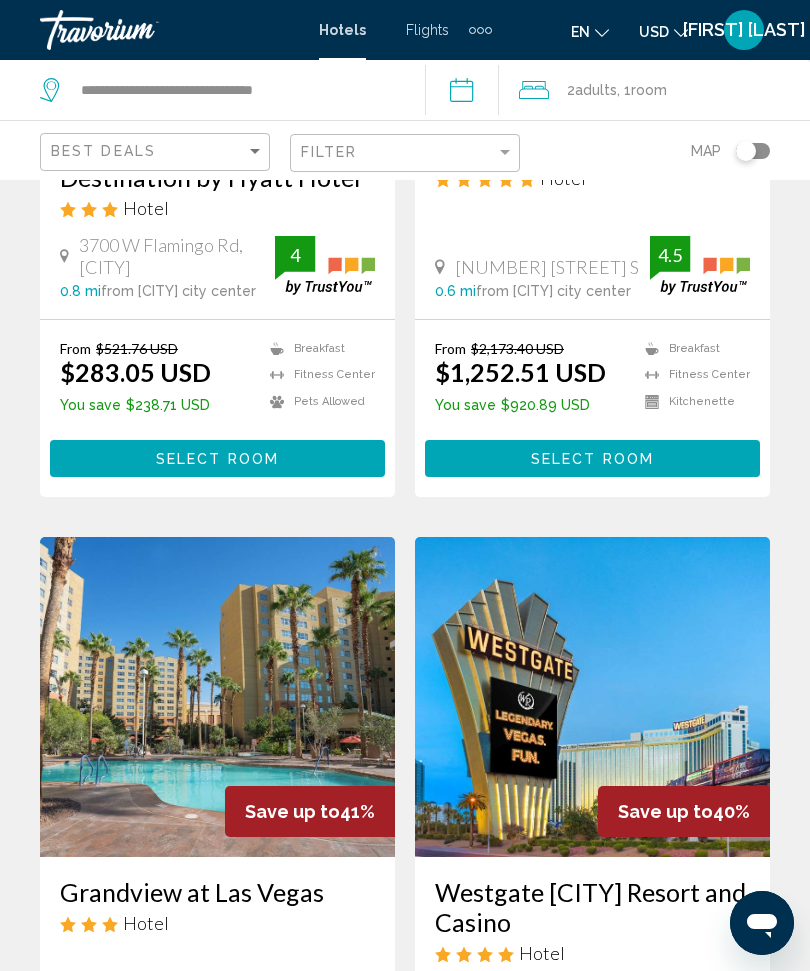 scroll, scrollTop: 457, scrollLeft: 0, axis: vertical 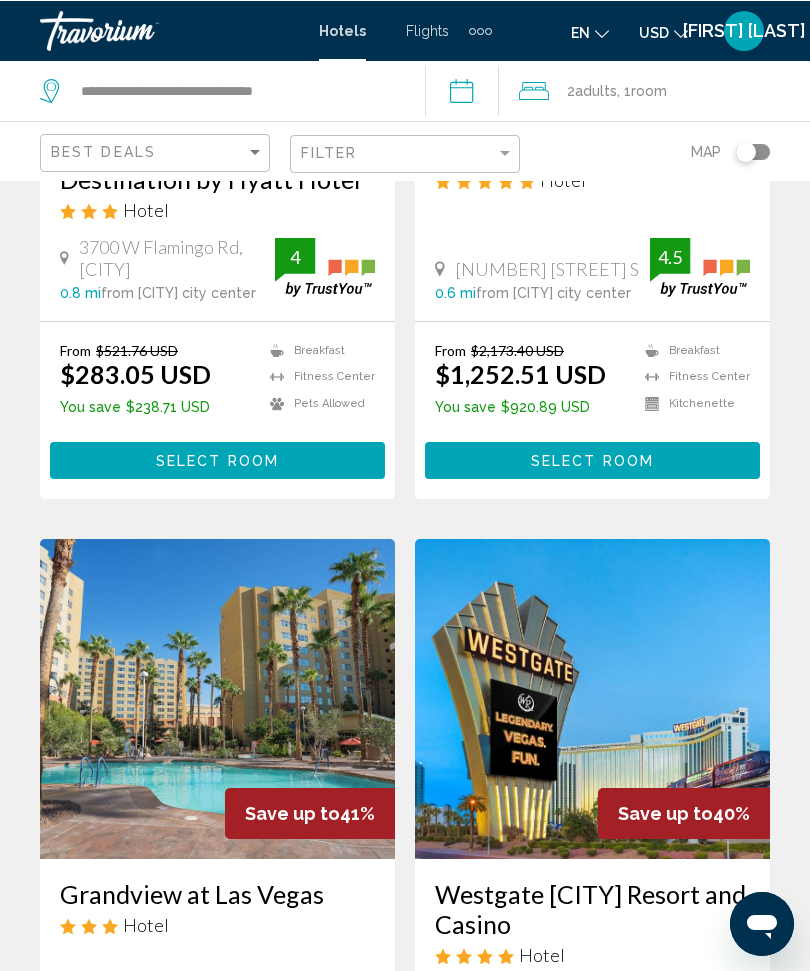 click on "Adults" at bounding box center (596, 90) 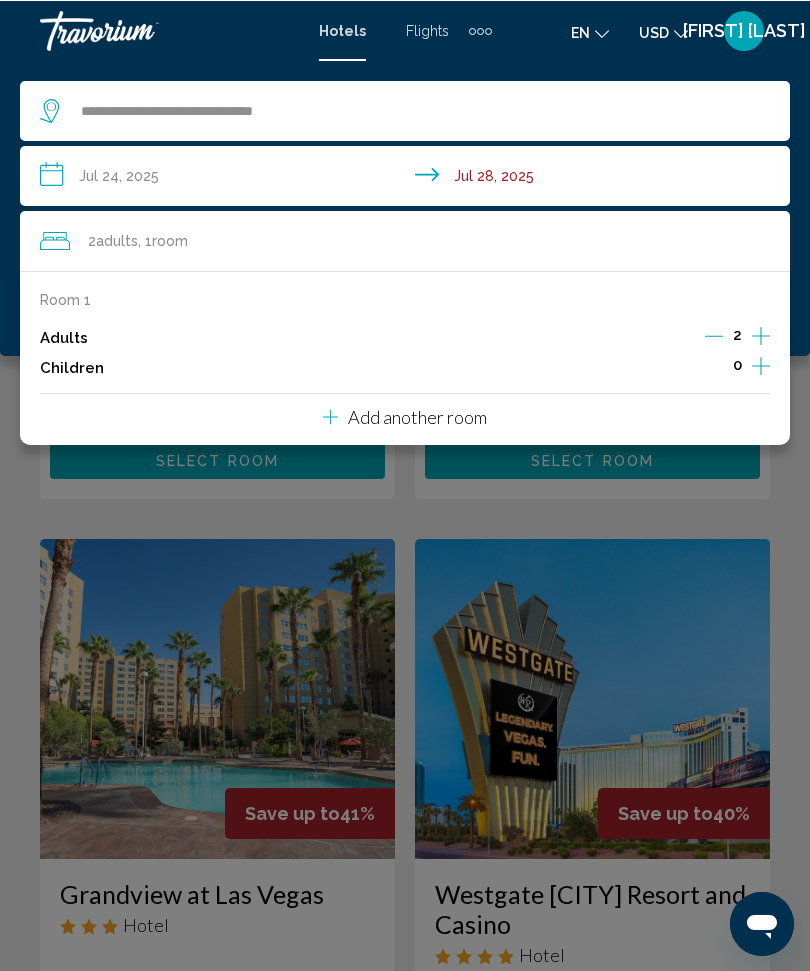 scroll, scrollTop: 456, scrollLeft: 0, axis: vertical 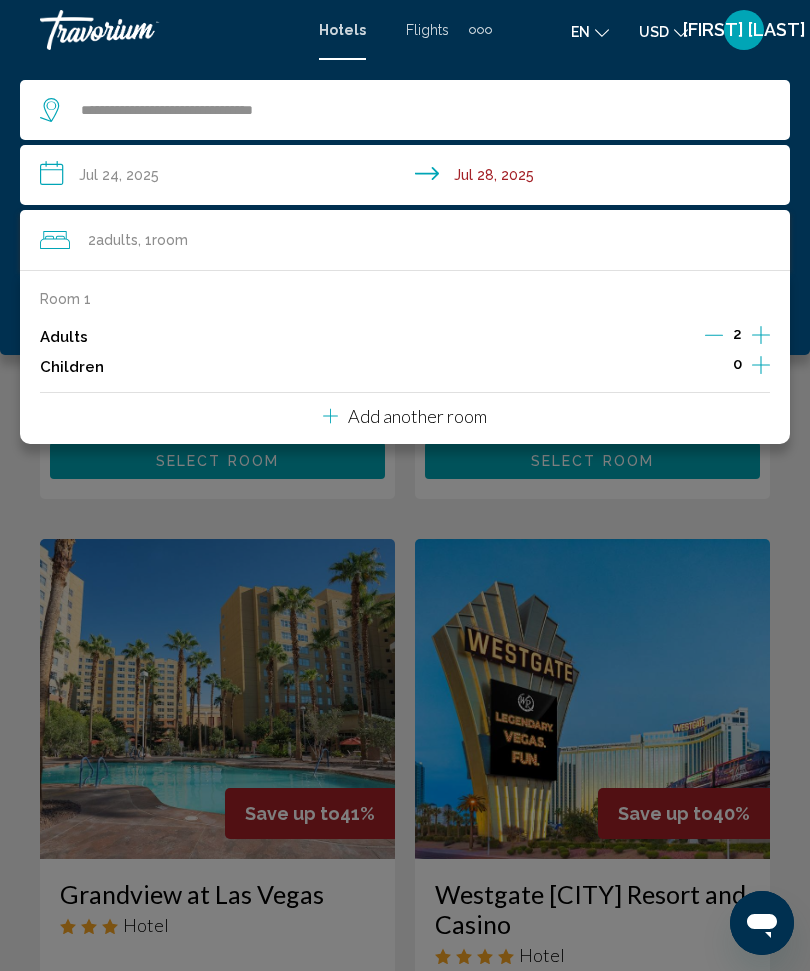 click on ", 1  Room rooms" at bounding box center [163, 240] 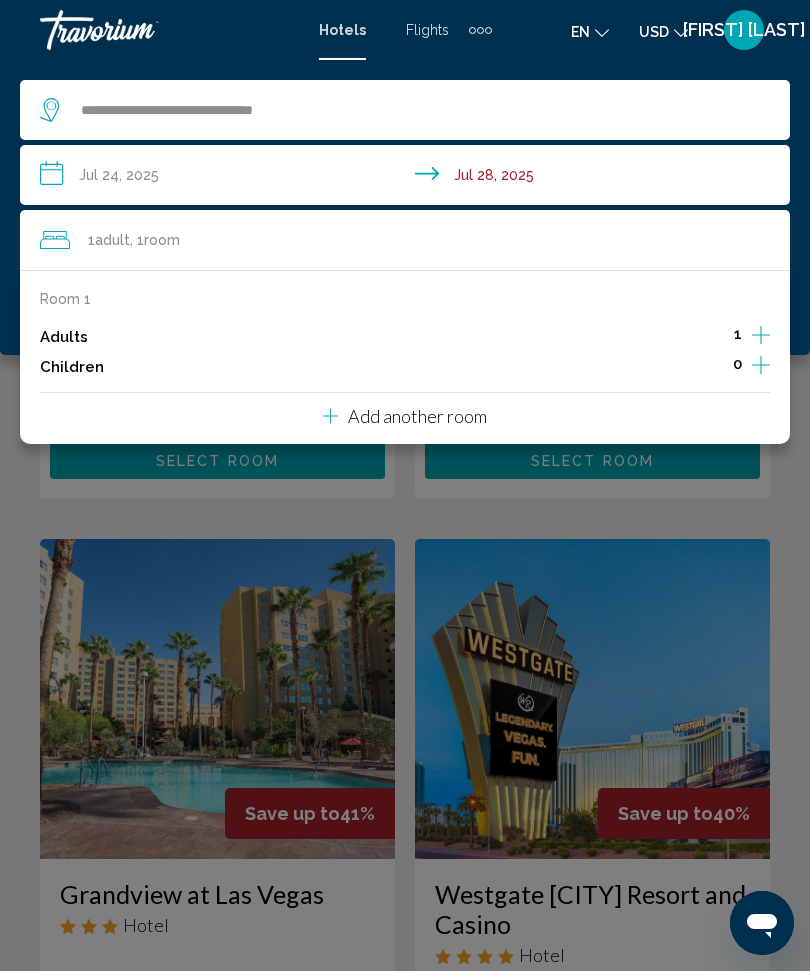 click at bounding box center [405, 485] 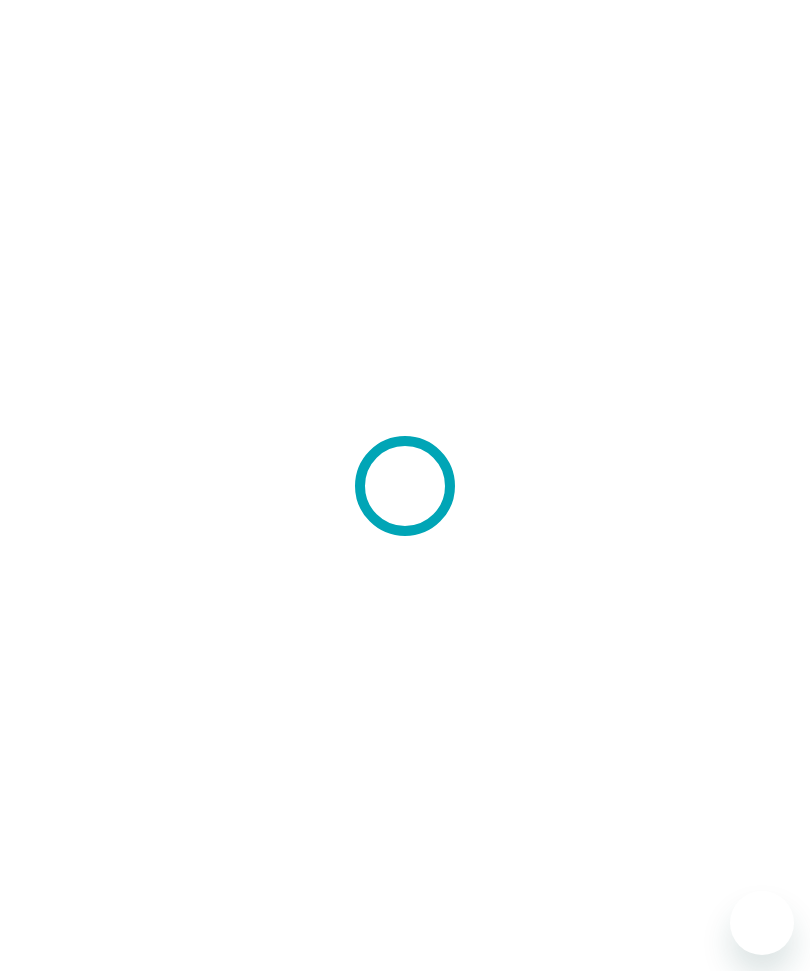 scroll, scrollTop: 0, scrollLeft: 0, axis: both 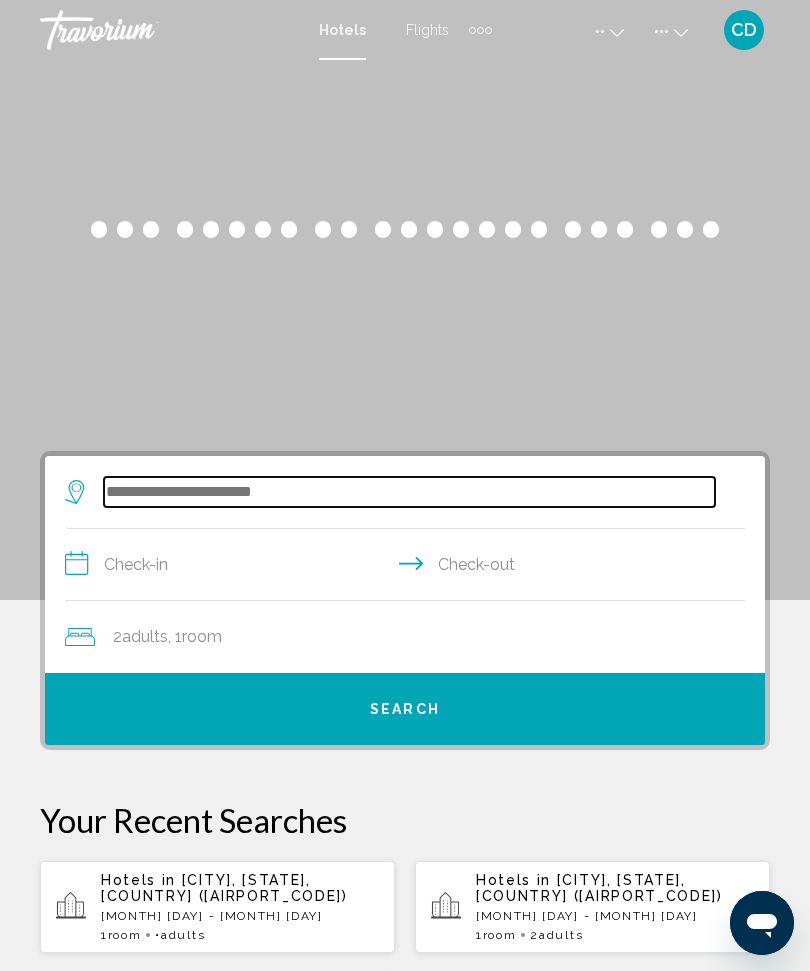 click at bounding box center (409, 492) 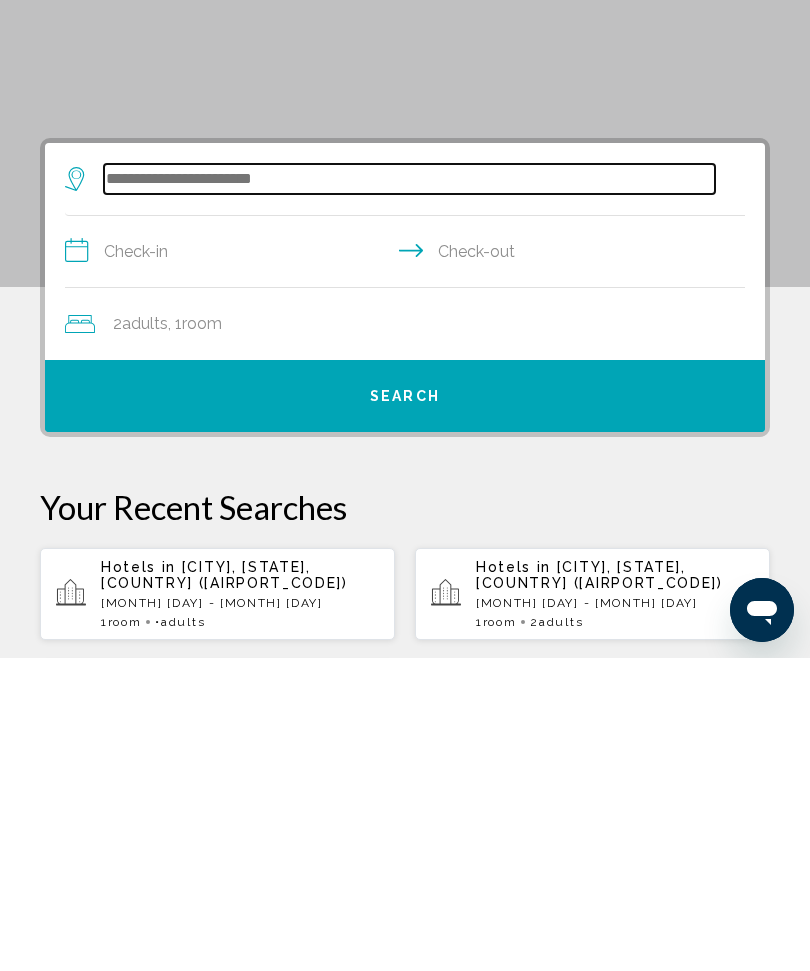 scroll, scrollTop: 65, scrollLeft: 0, axis: vertical 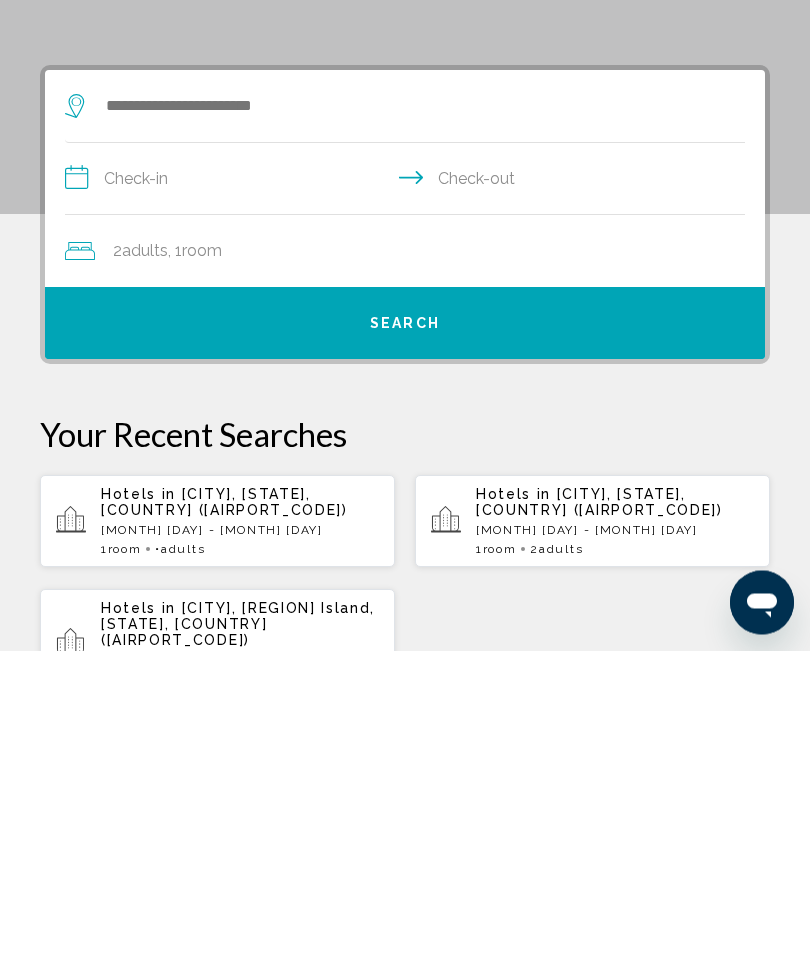 click on "Hotels in [CITY], [STATE], [COUNTRY] ([AIRPORT_CODE]) [MONTH] [DAY] - [MONTH] [DAY] 1 Room rooms 3 Adult Adults" at bounding box center (240, 842) 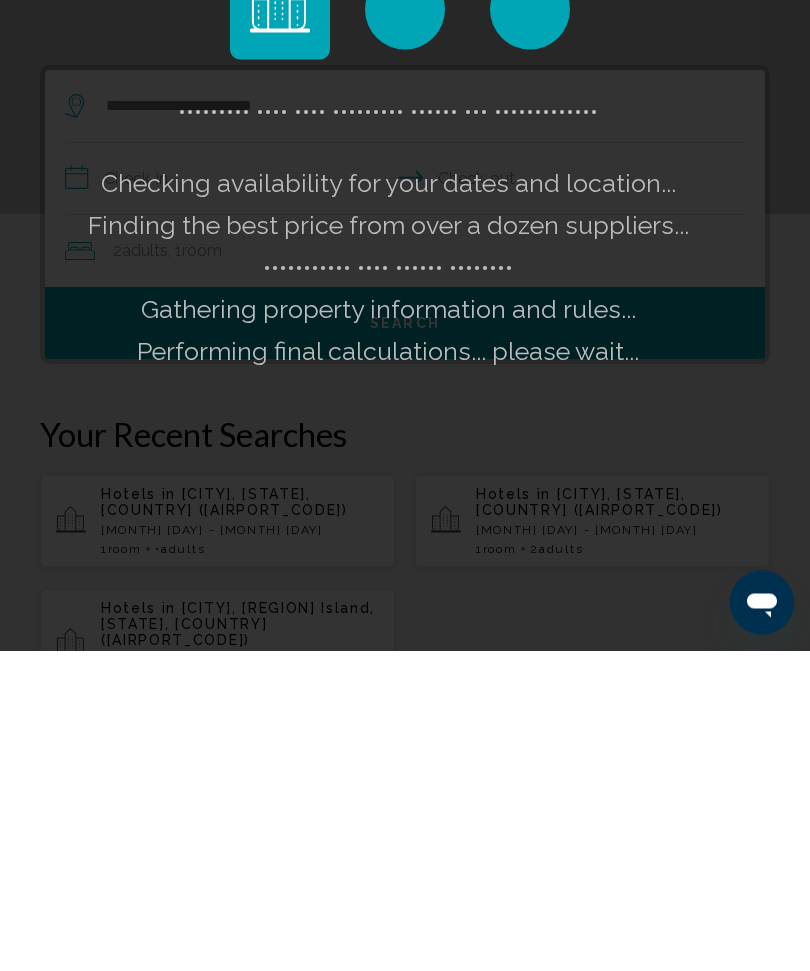 scroll, scrollTop: 386, scrollLeft: 0, axis: vertical 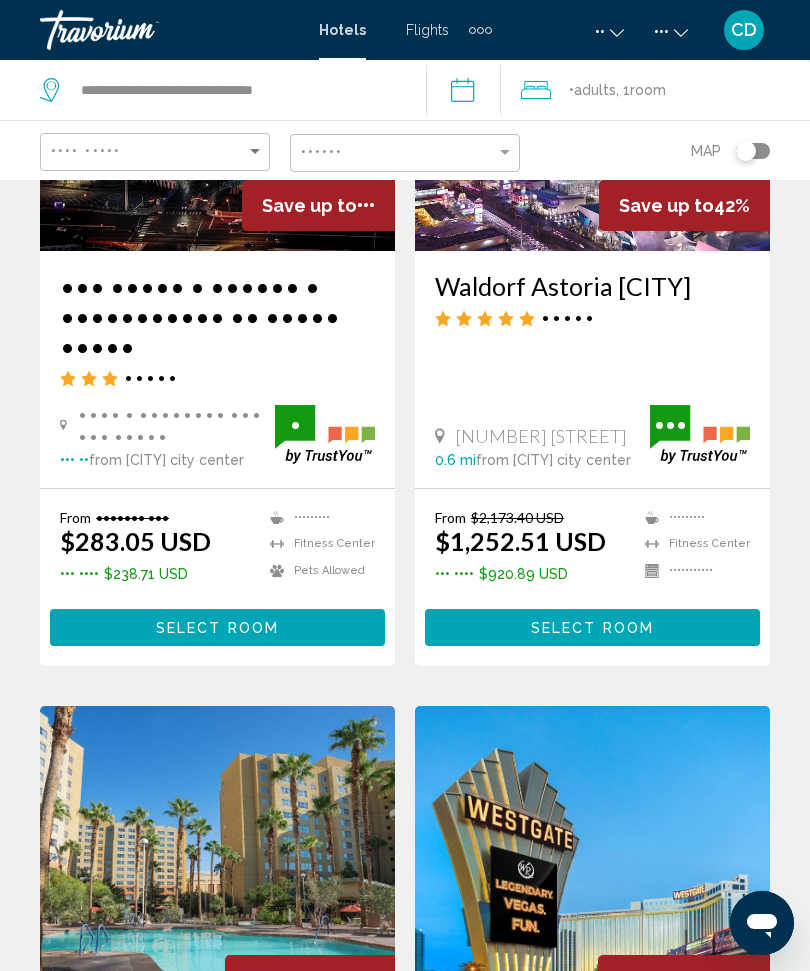 click on "3 Adult Adults , 1 Room rooms" at bounding box center (665, 90) 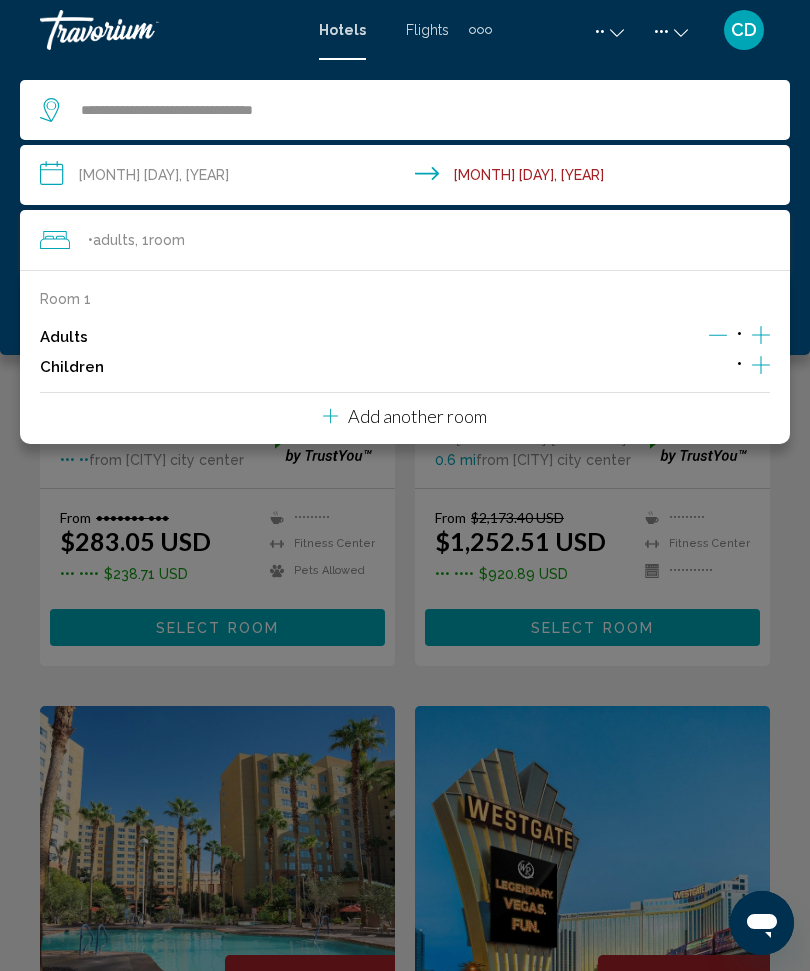 click on "3 Adult Adults , 1 Room rooms" at bounding box center (415, 240) 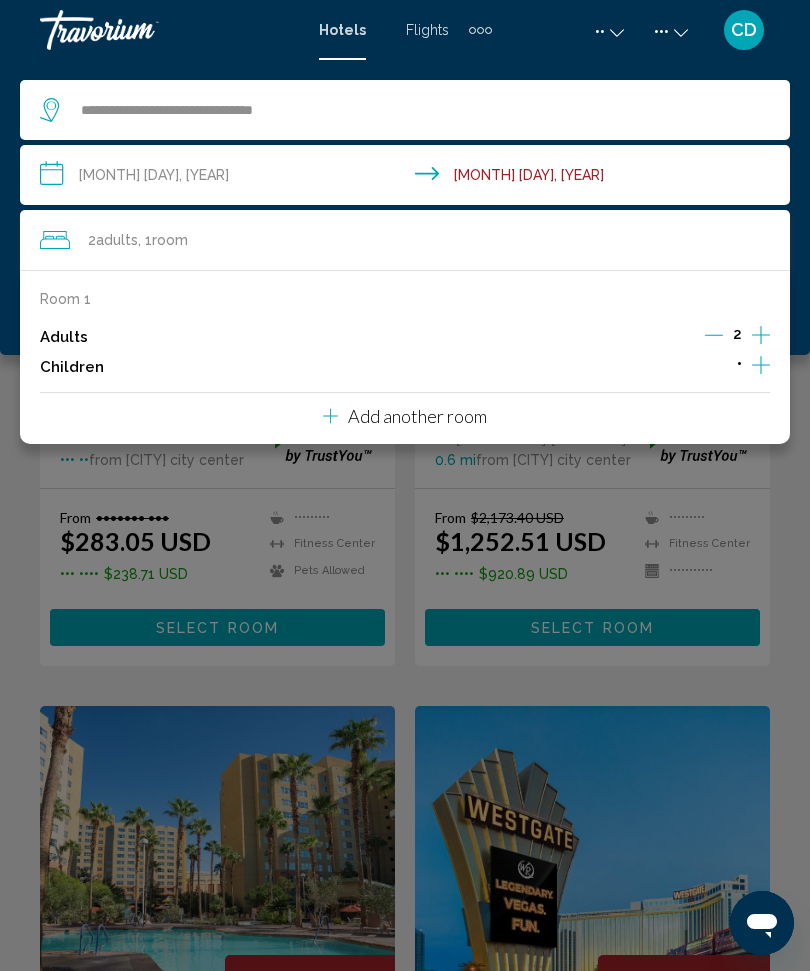 click at bounding box center (714, 335) 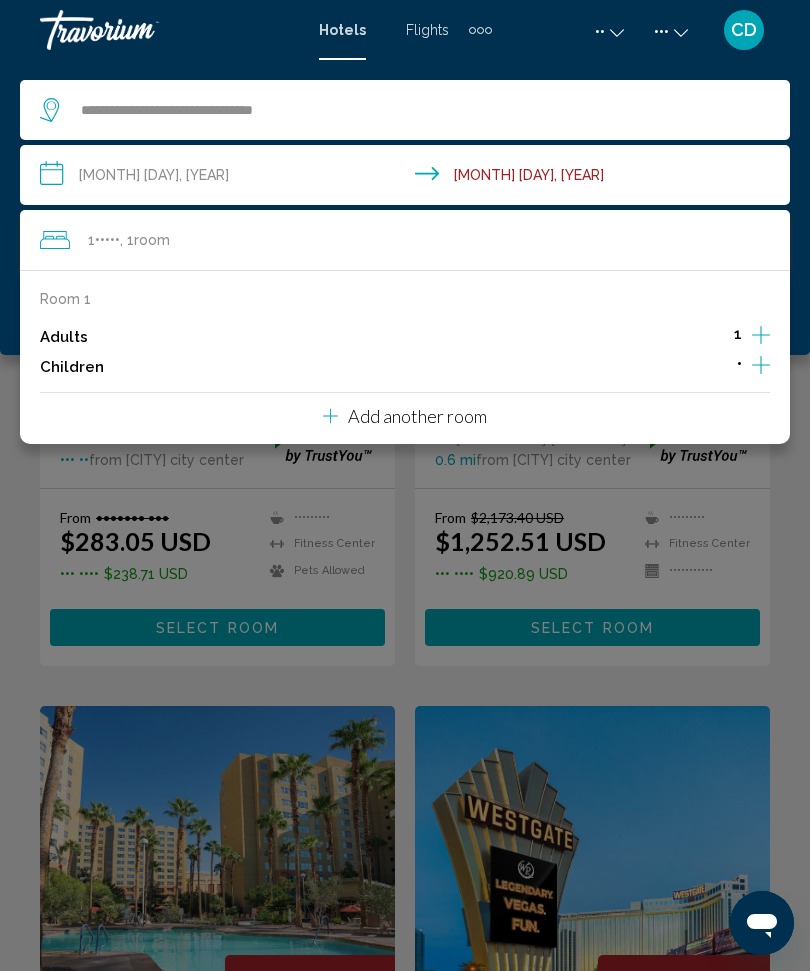 click at bounding box center (405, 485) 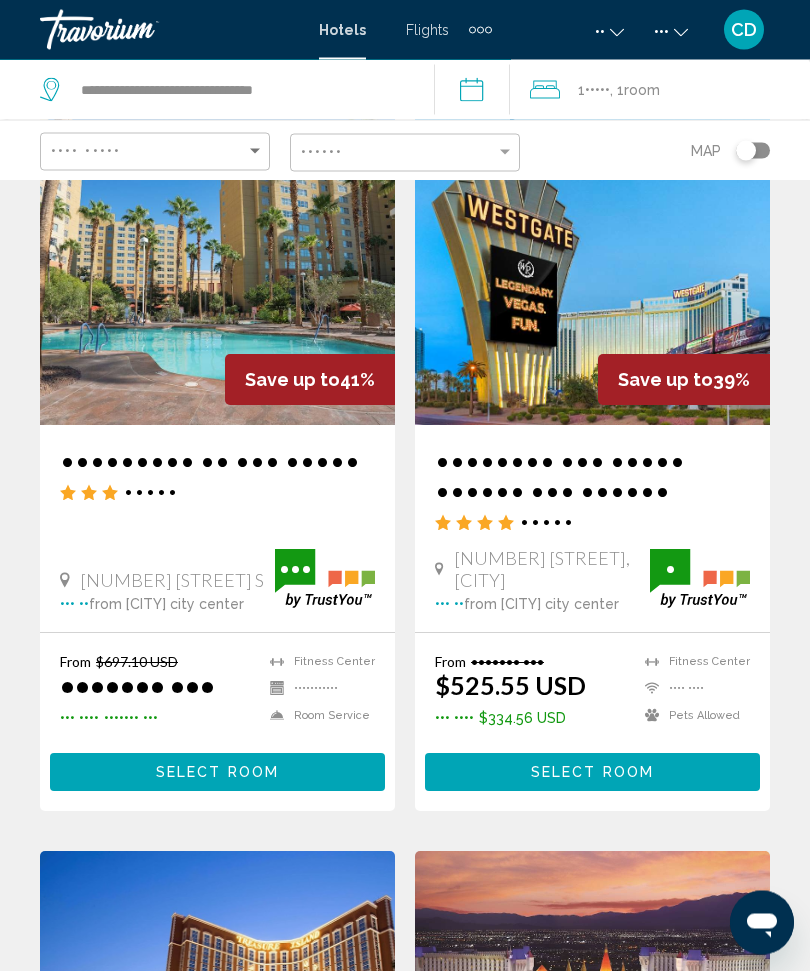 click on "Select Room" at bounding box center (592, 772) 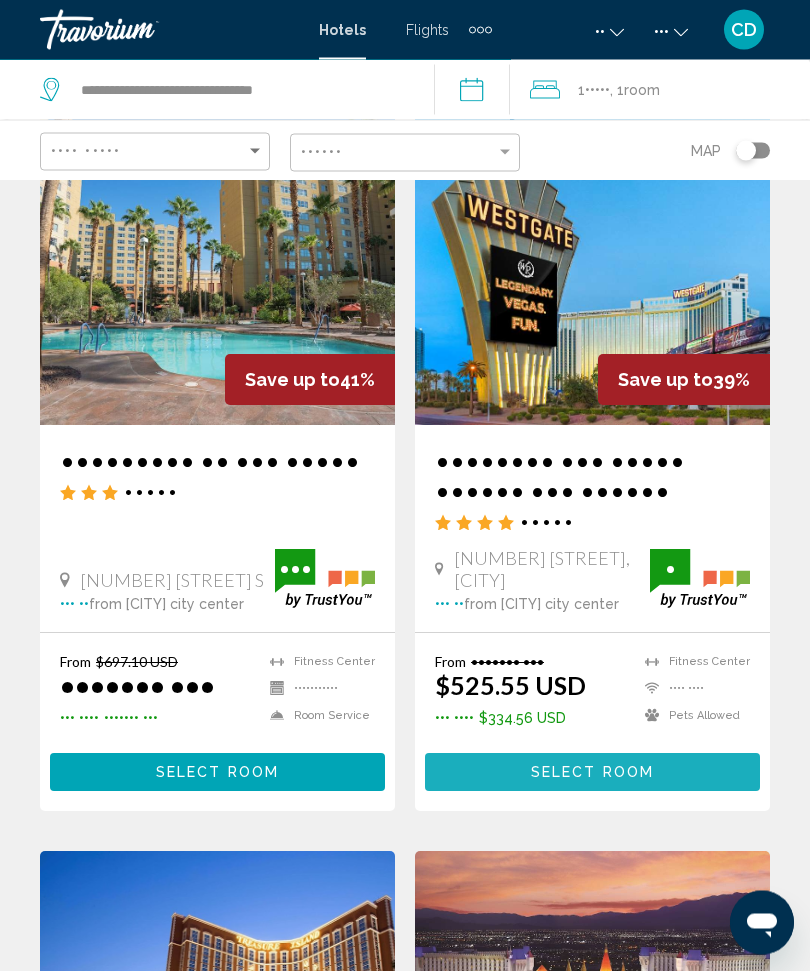 scroll, scrollTop: 920, scrollLeft: 0, axis: vertical 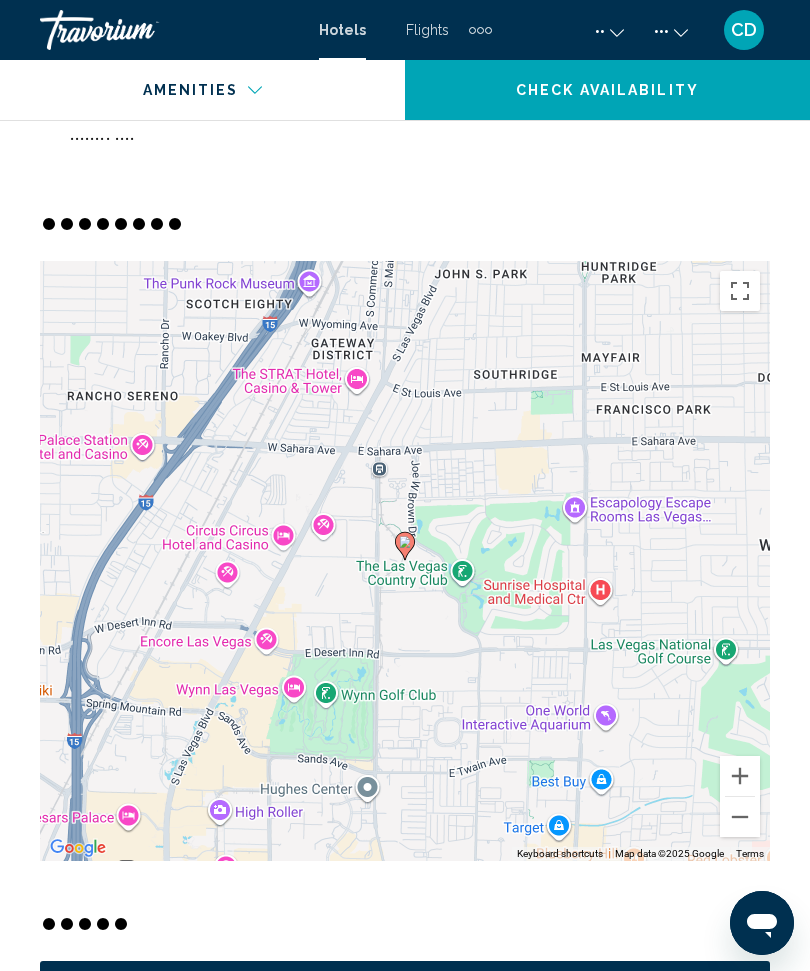 click on "Check Availability" at bounding box center (607, 90) 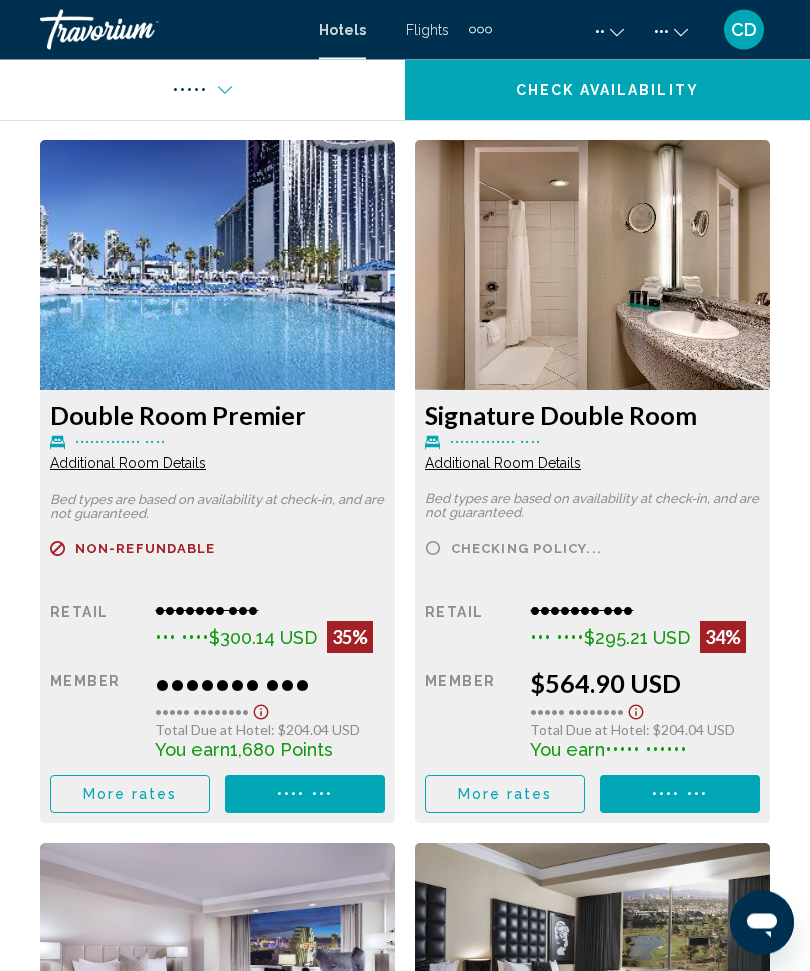 scroll, scrollTop: 4269, scrollLeft: 0, axis: vertical 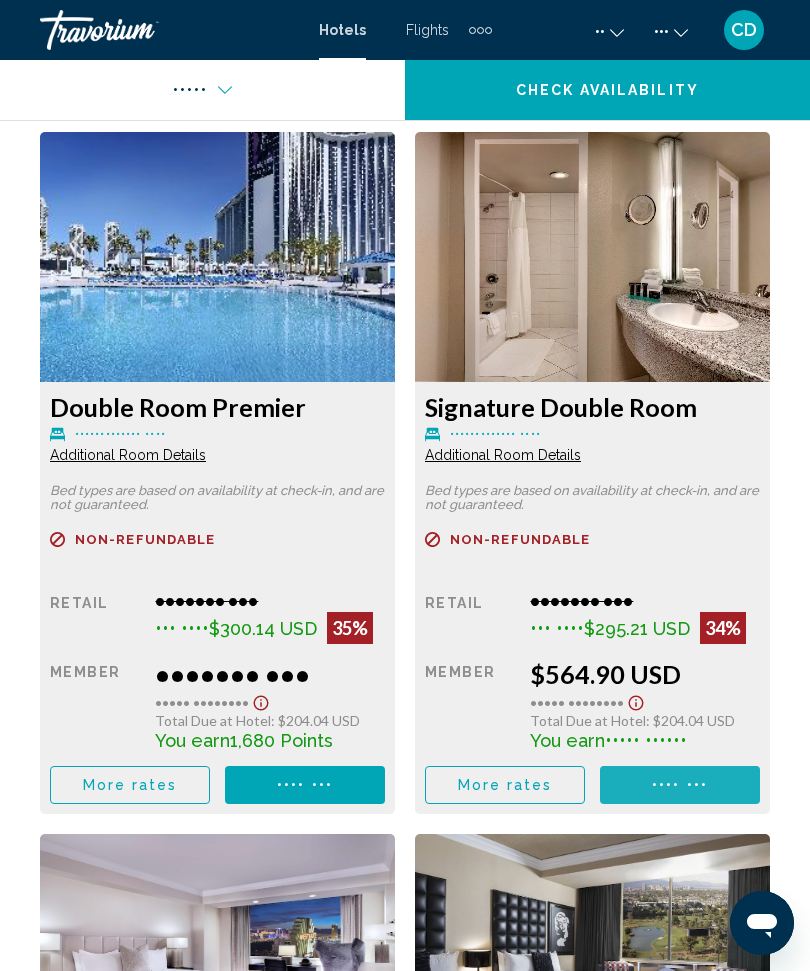 click on "•••• •••" at bounding box center (305, 84) 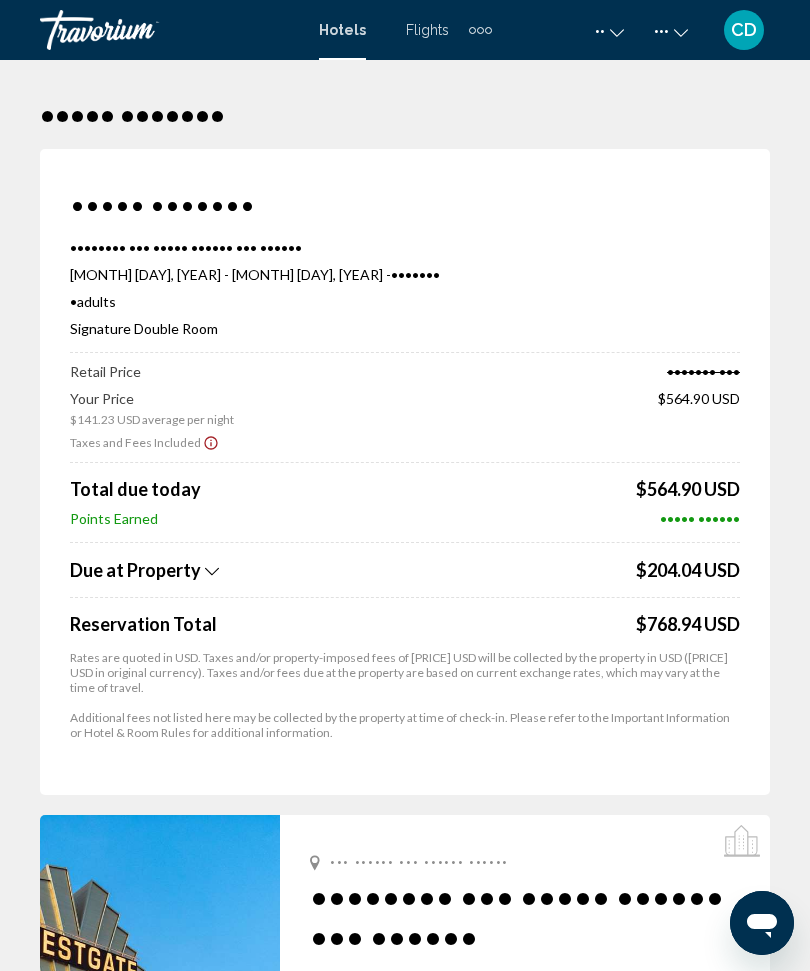 scroll, scrollTop: 0, scrollLeft: 0, axis: both 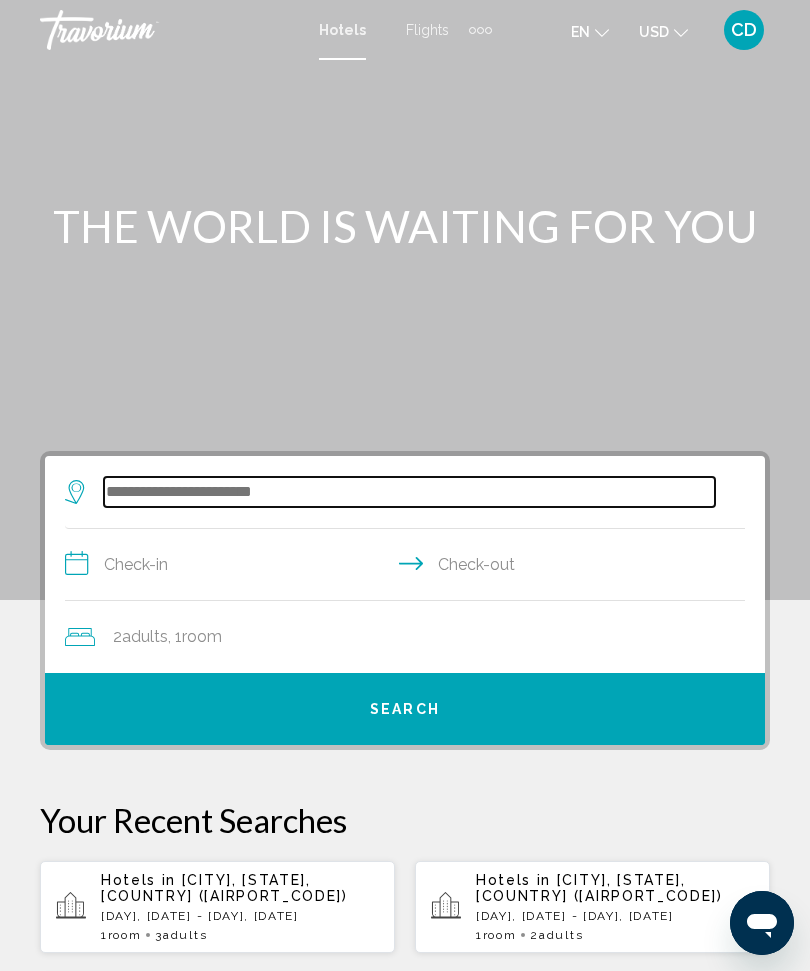 click at bounding box center [409, 492] 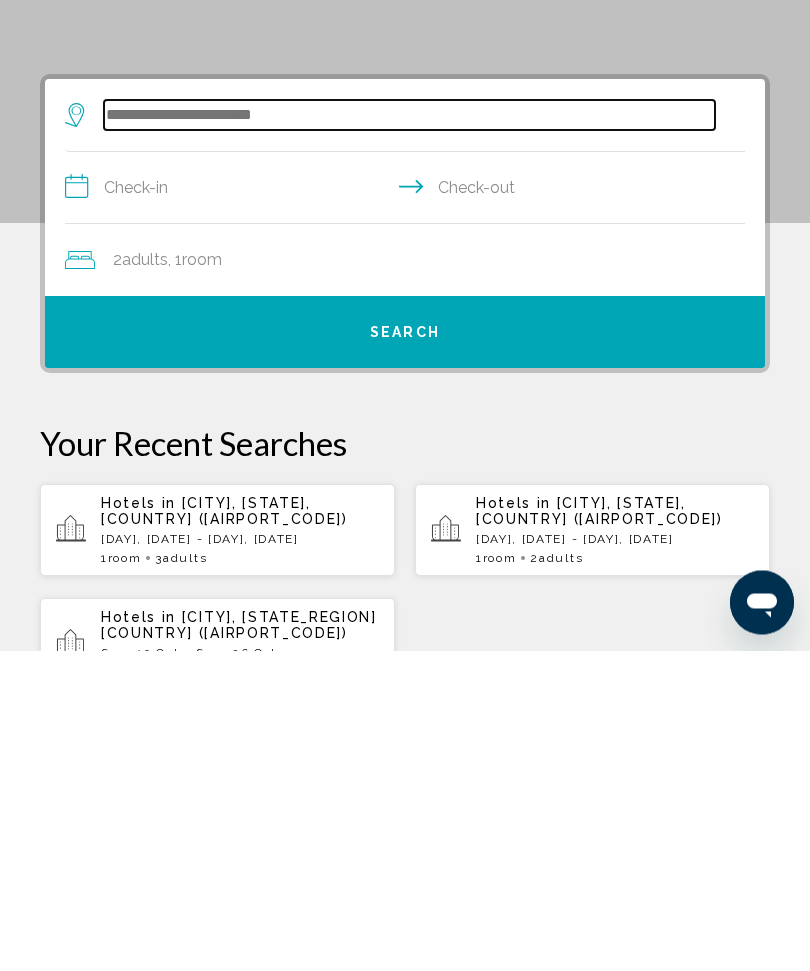 scroll, scrollTop: 65, scrollLeft: 0, axis: vertical 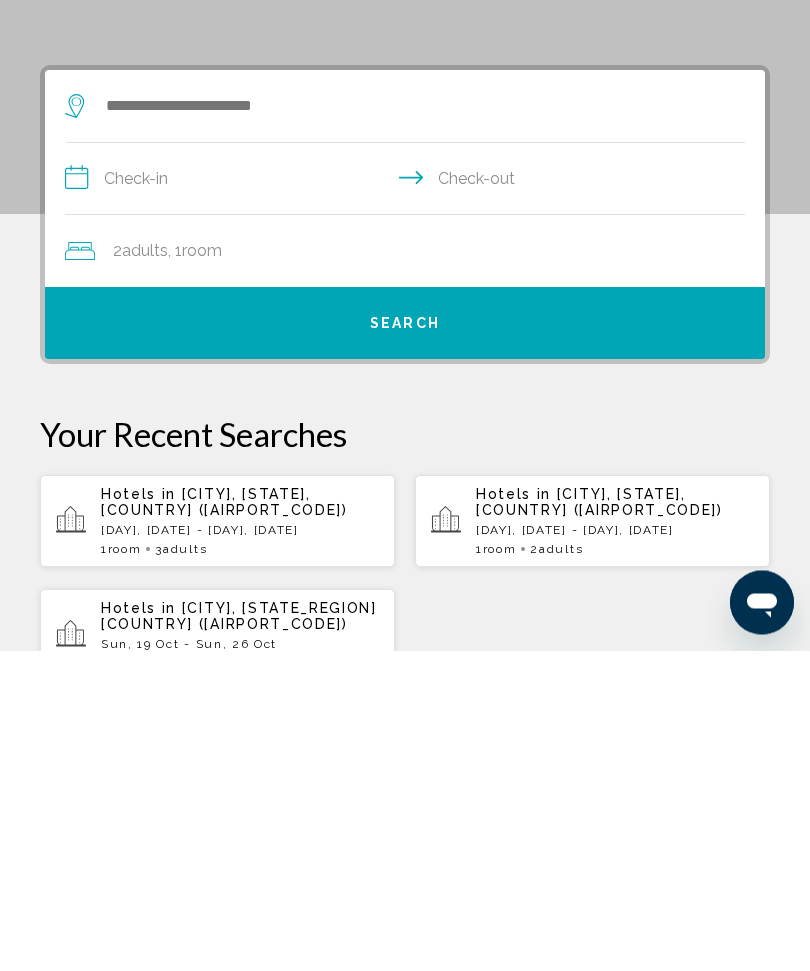 click on "Hotels in Las Vegas, NV, United States (LAS) Thu, 24 Jul - Mon, 28 Jul 1 Room rooms 3 Adult Adults" at bounding box center [240, 842] 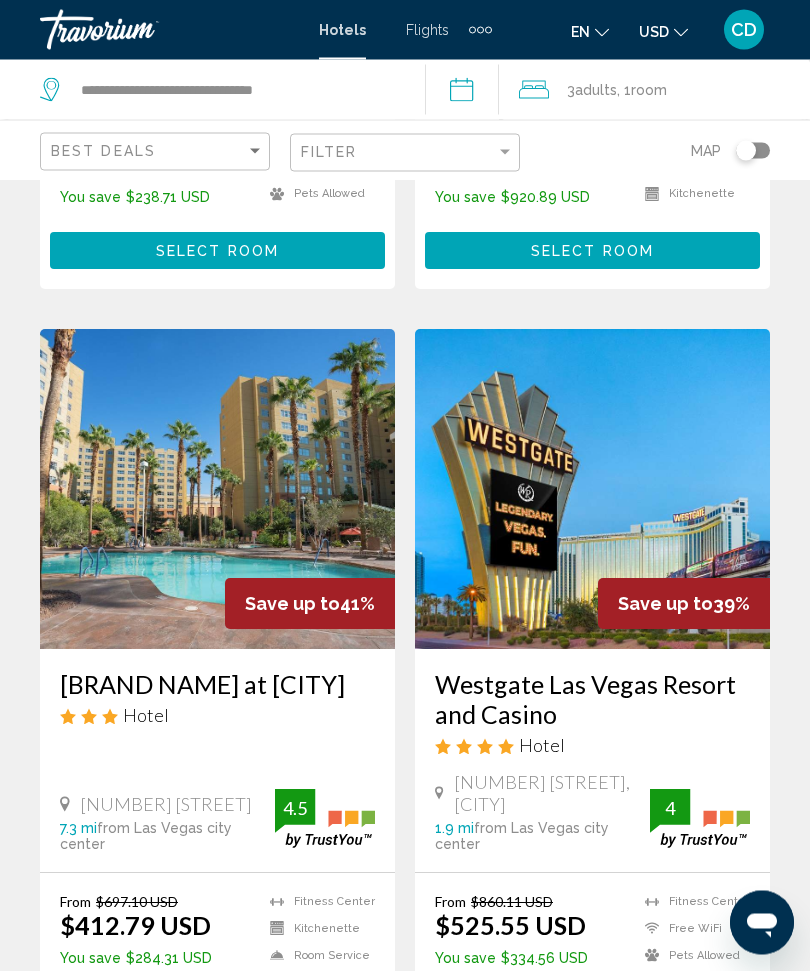 scroll, scrollTop: 682, scrollLeft: 0, axis: vertical 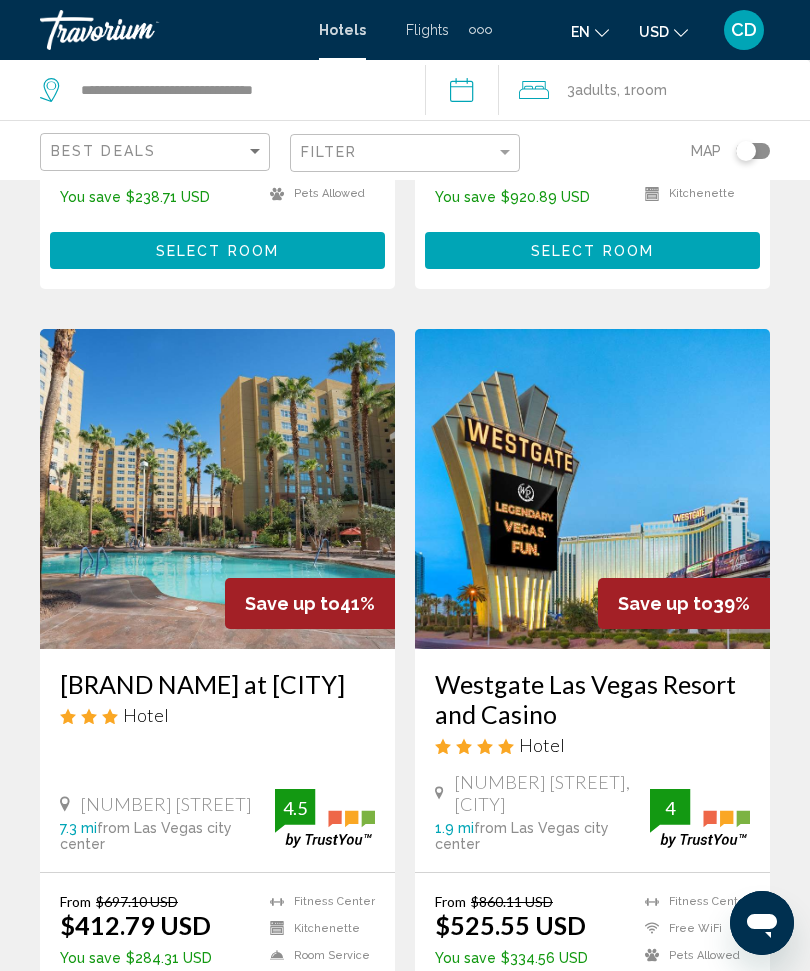 click on "Select Room" at bounding box center (592, 1013) 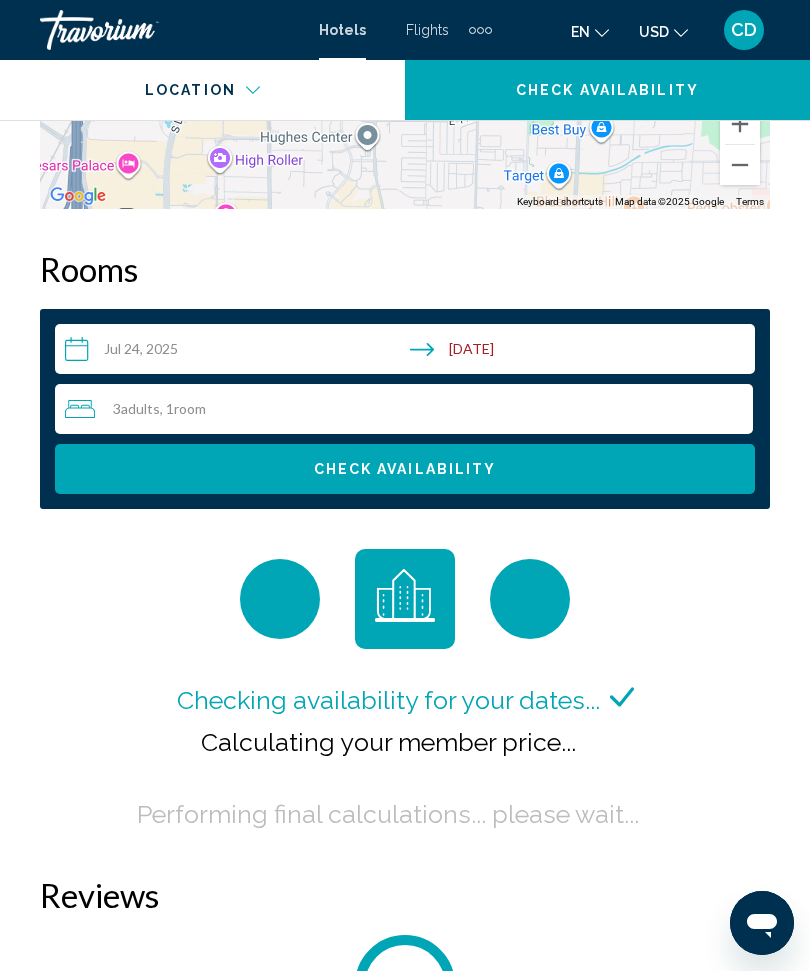 scroll, scrollTop: 3223, scrollLeft: 0, axis: vertical 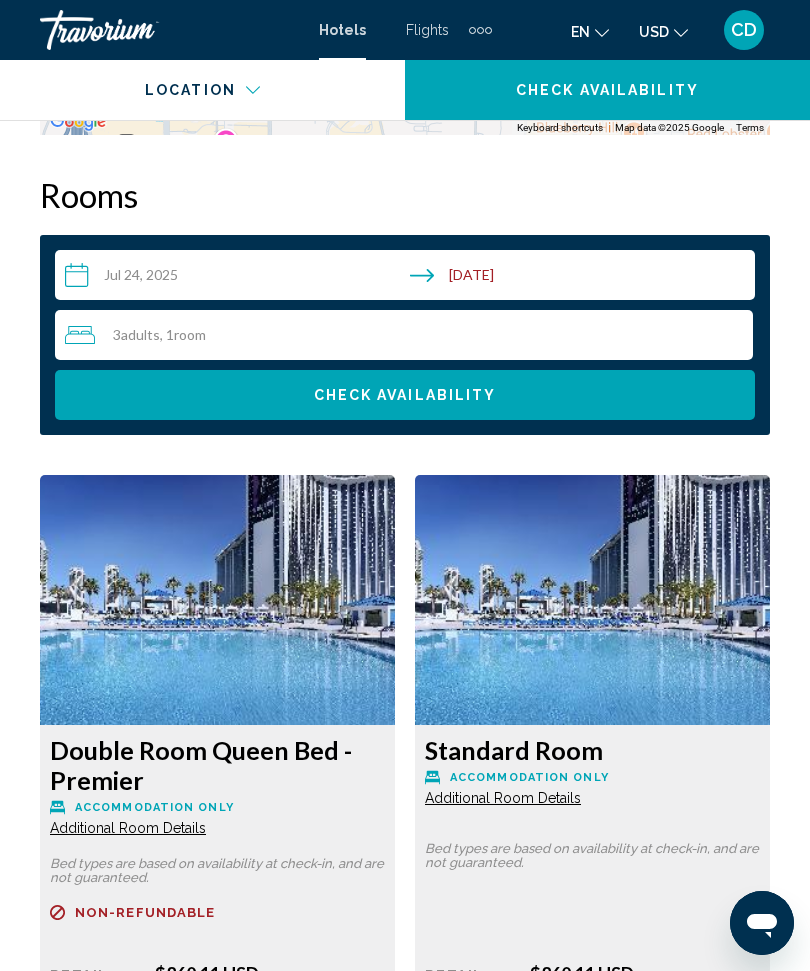 click on "3  Adult Adults , 1  Room rooms" at bounding box center [409, 335] 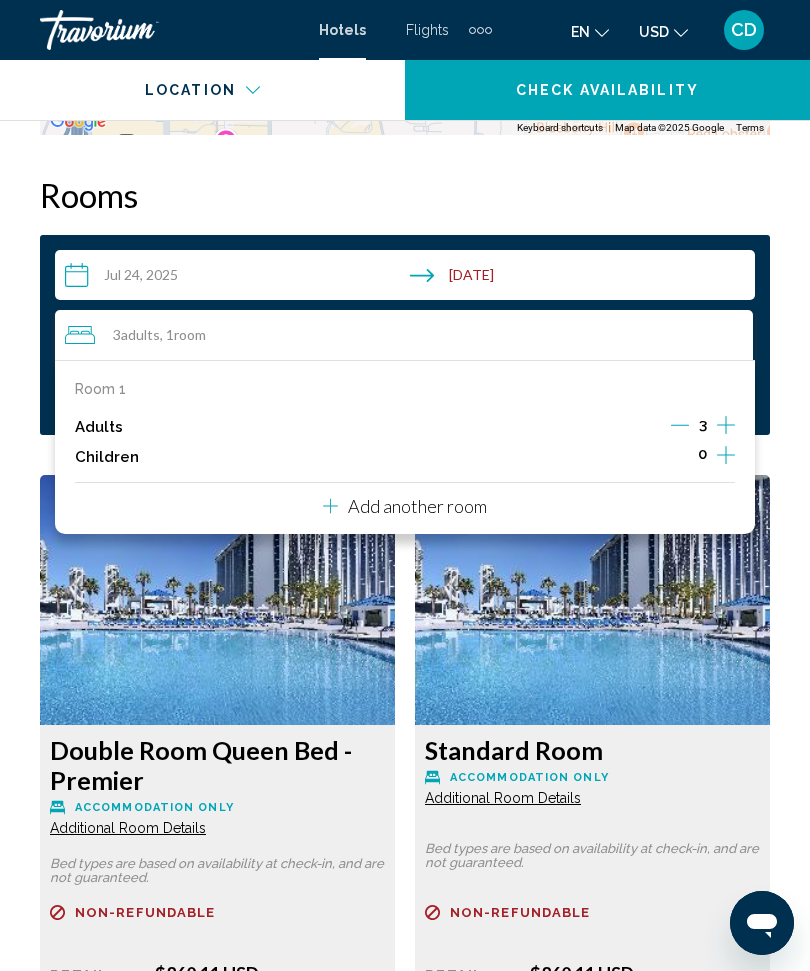 click at bounding box center [680, 425] 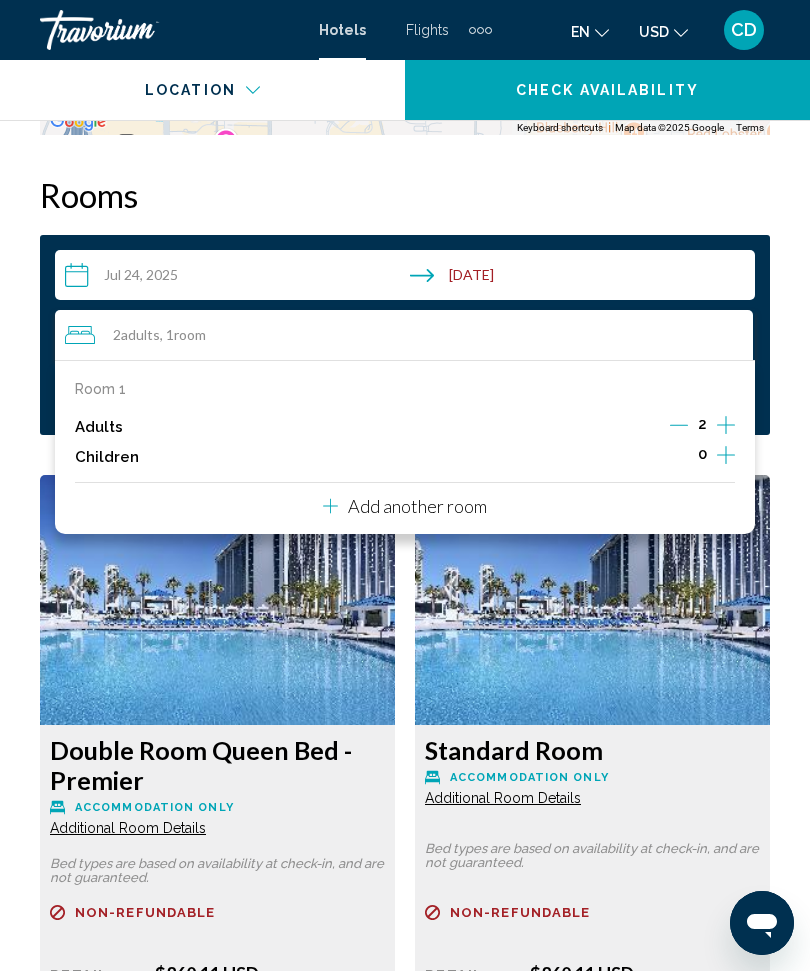 click at bounding box center [679, 425] 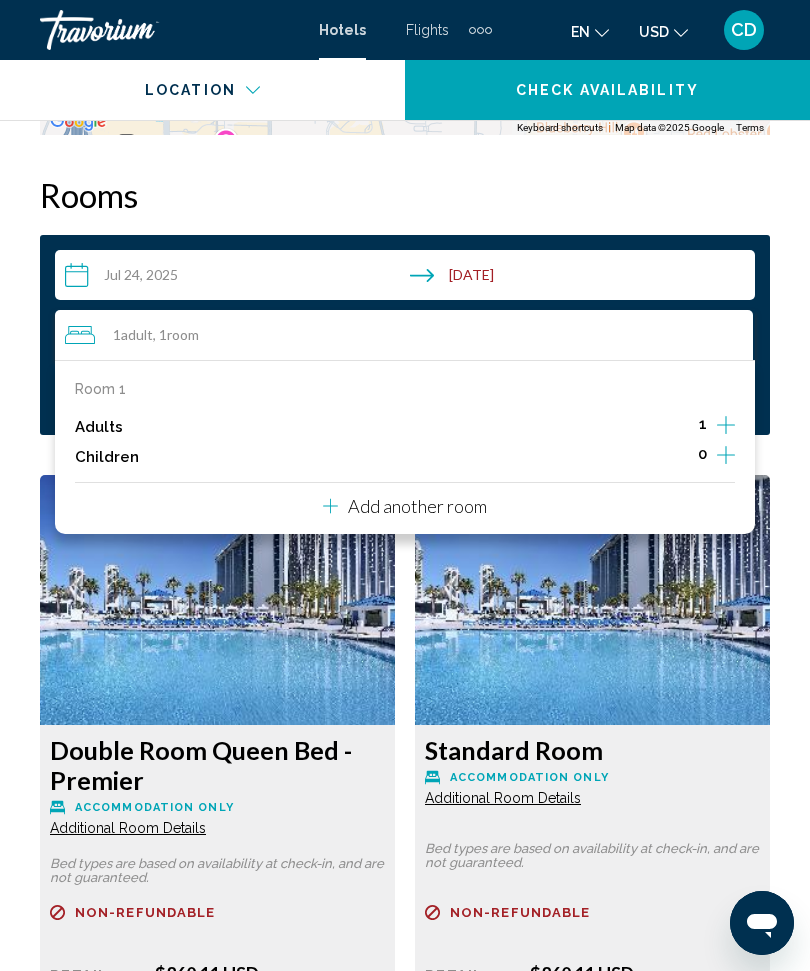 click at bounding box center [217, 600] 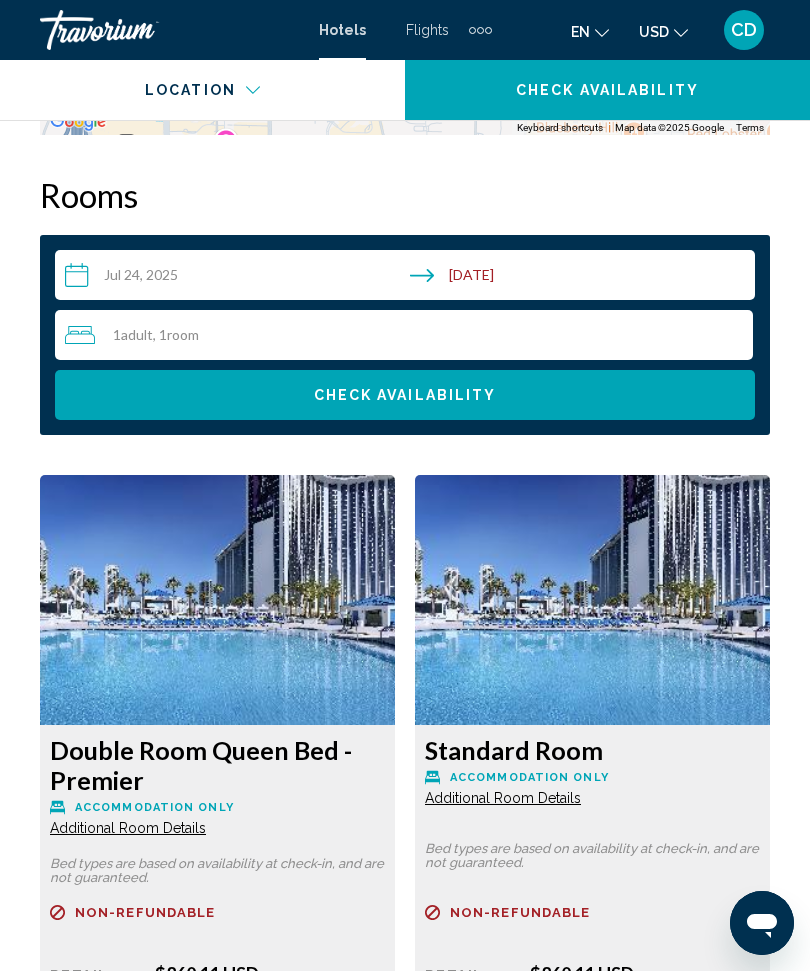 click on "Check Availability" at bounding box center [405, 395] 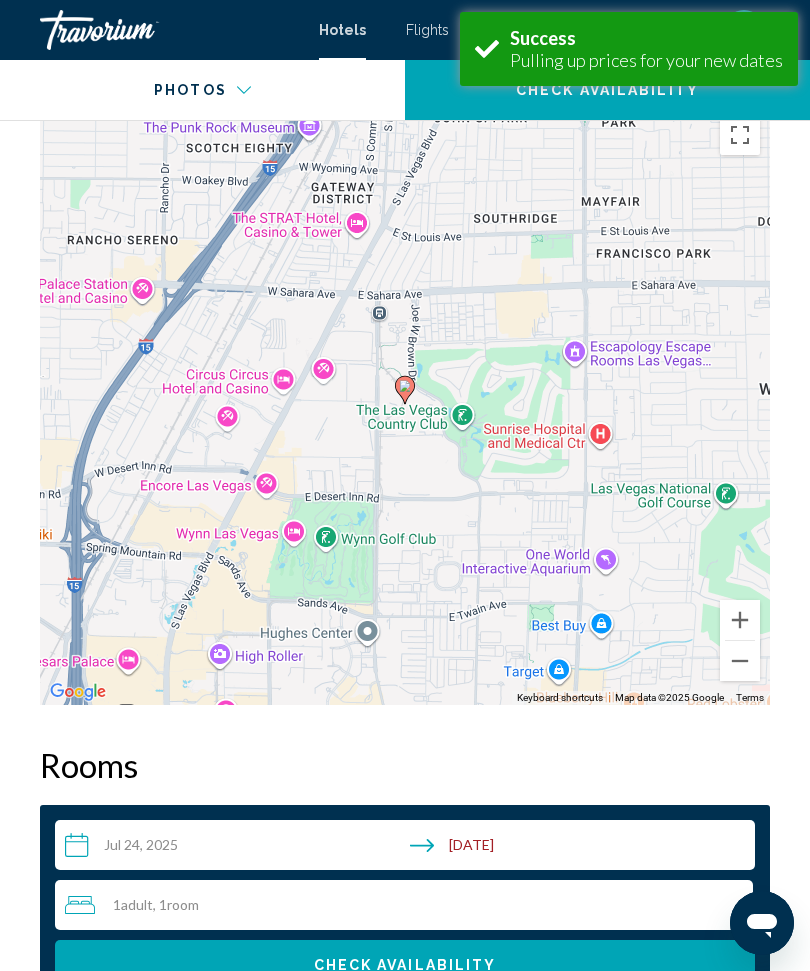 scroll, scrollTop: 3277, scrollLeft: 0, axis: vertical 